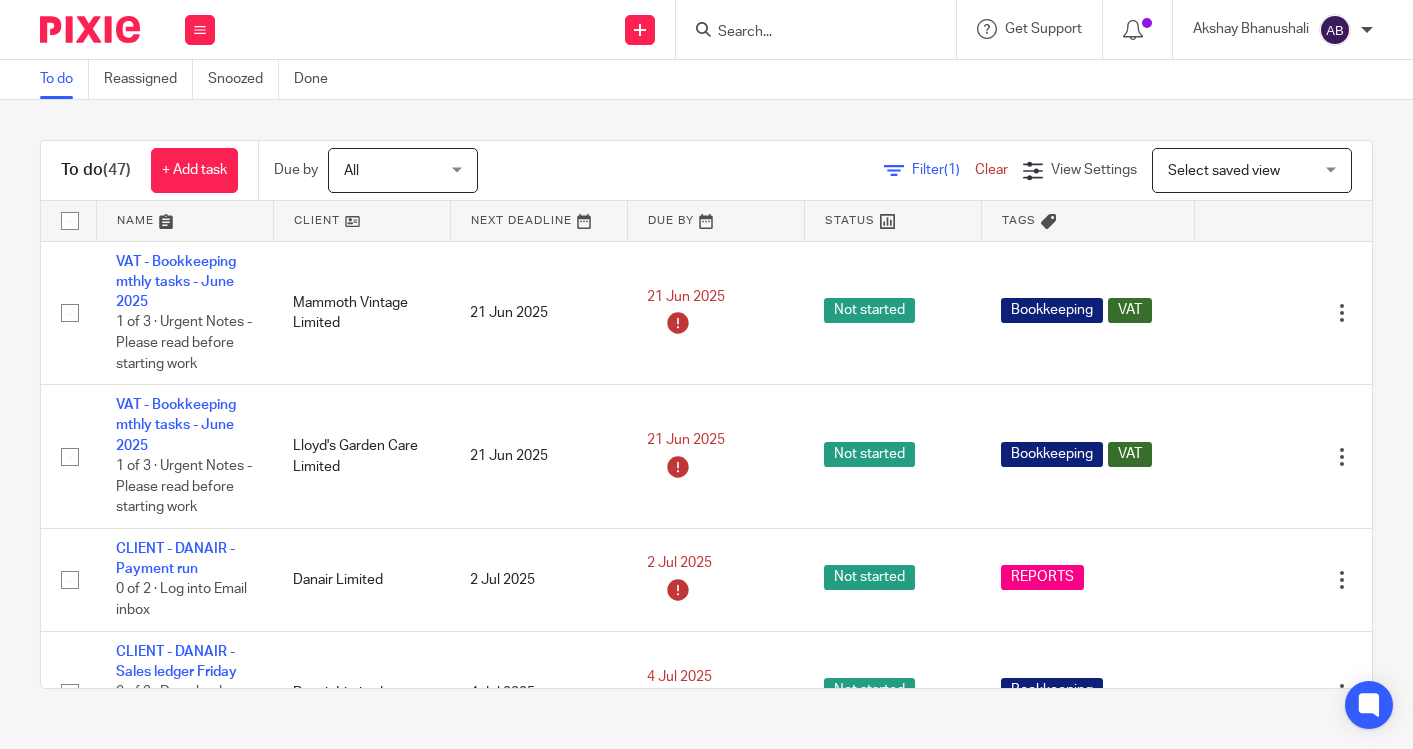 scroll, scrollTop: 0, scrollLeft: 0, axis: both 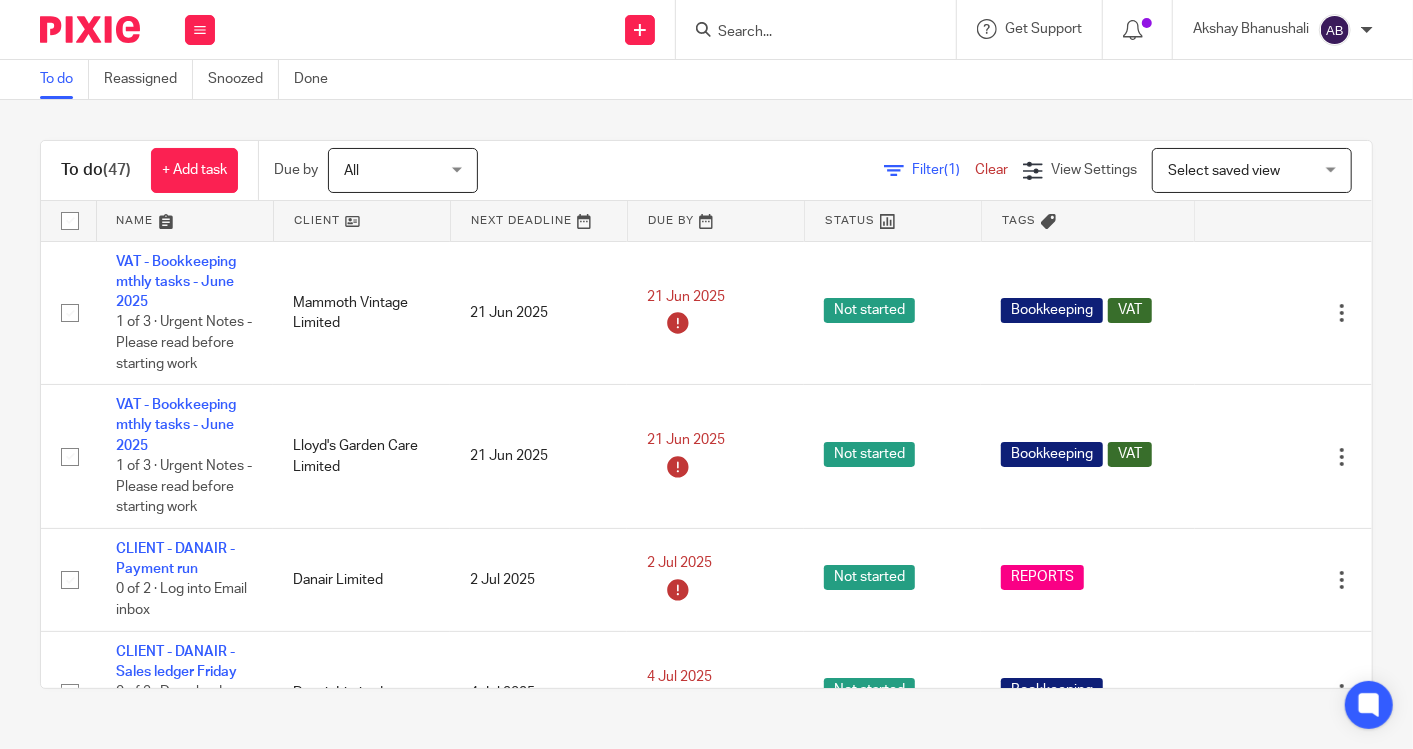 click at bounding box center (806, 33) 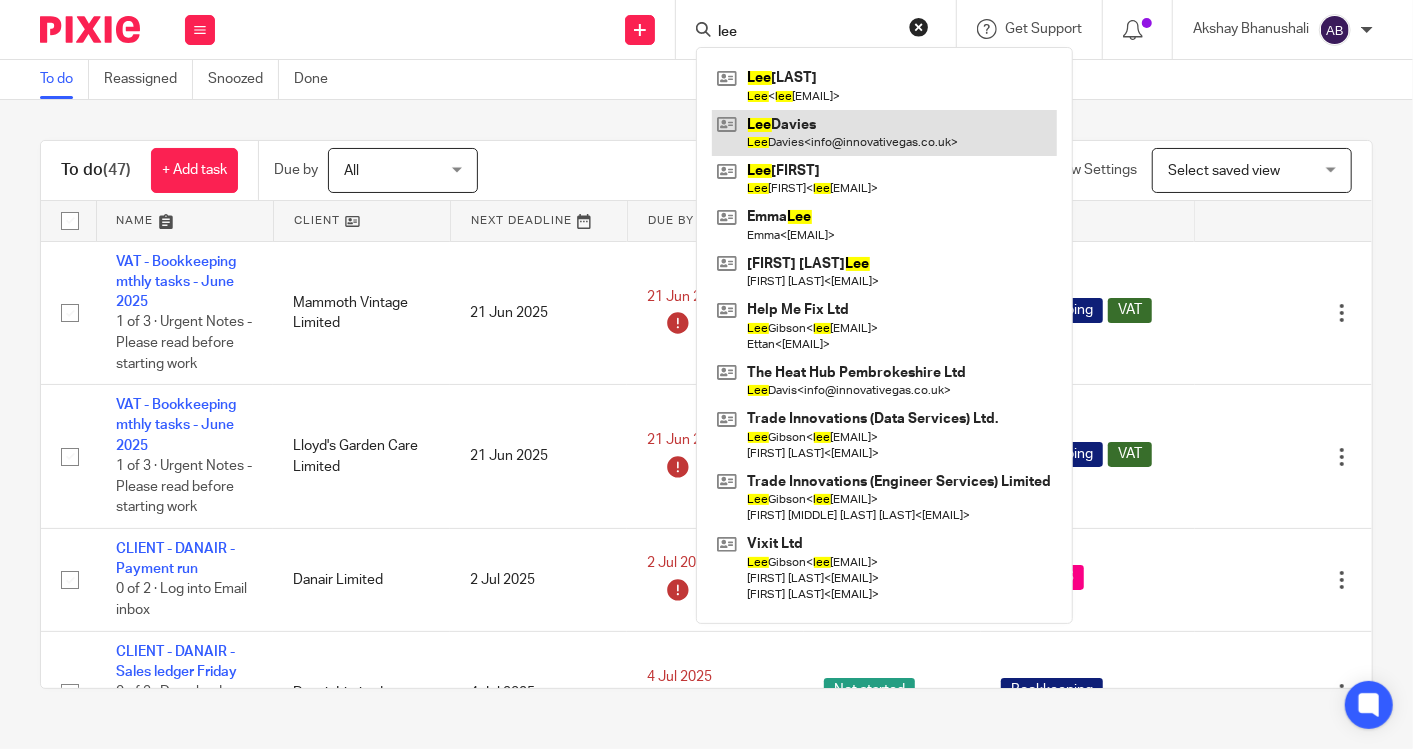type on "lee" 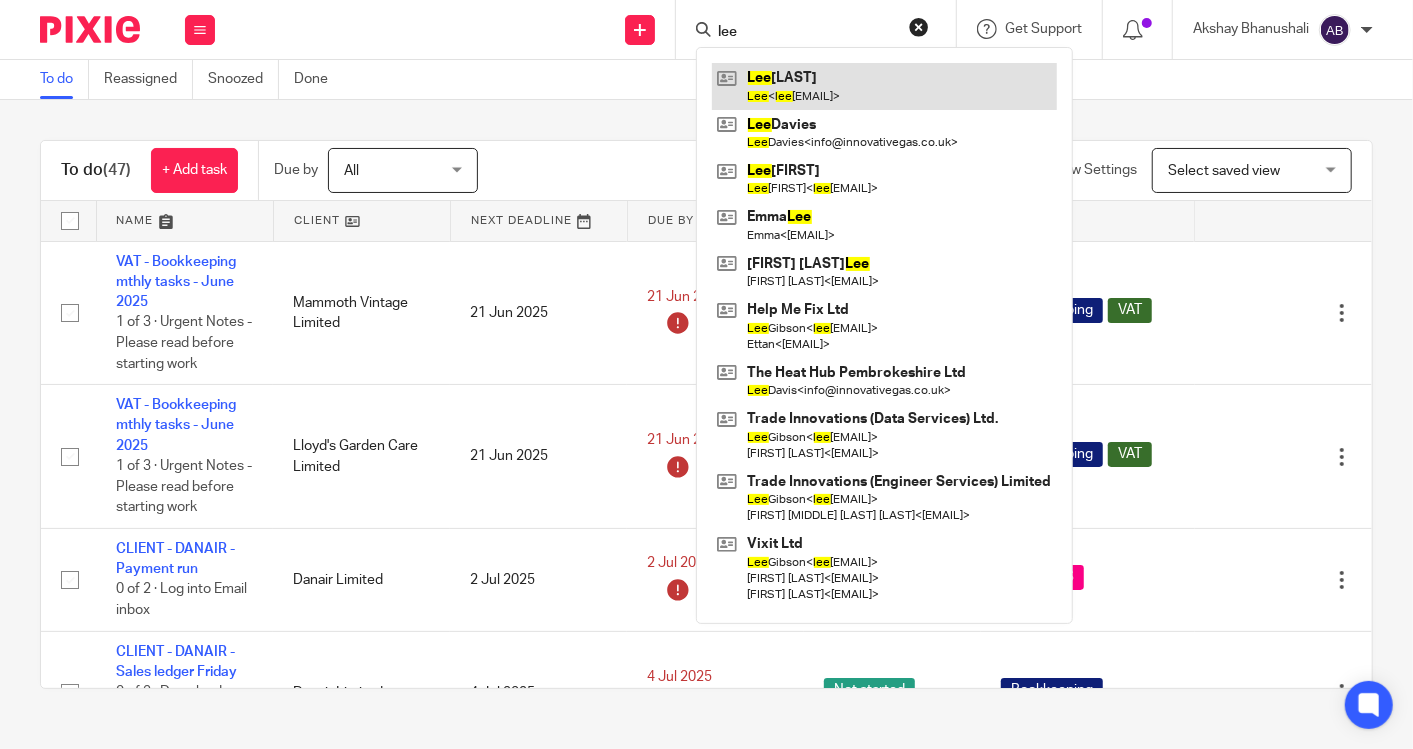 drag, startPoint x: 875, startPoint y: 138, endPoint x: 880, endPoint y: 107, distance: 31.400637 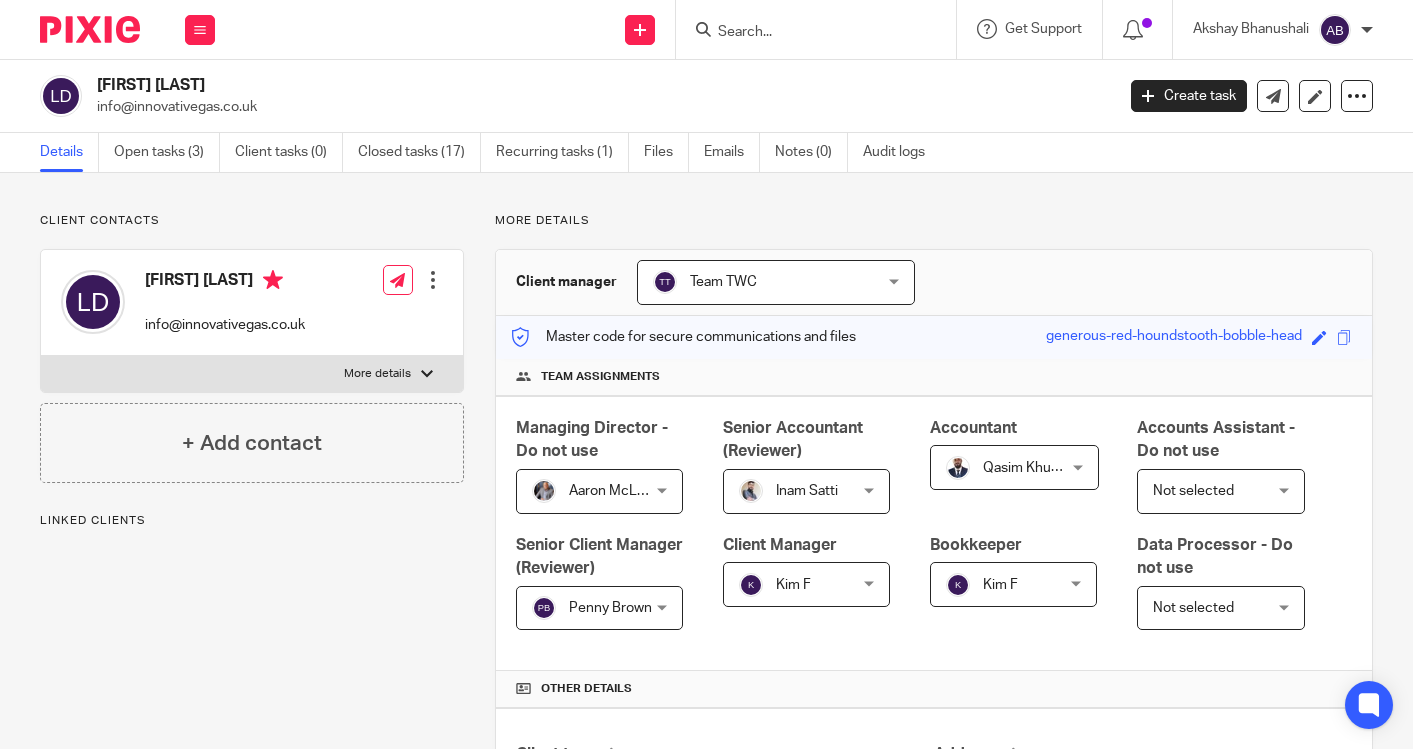 scroll, scrollTop: 0, scrollLeft: 0, axis: both 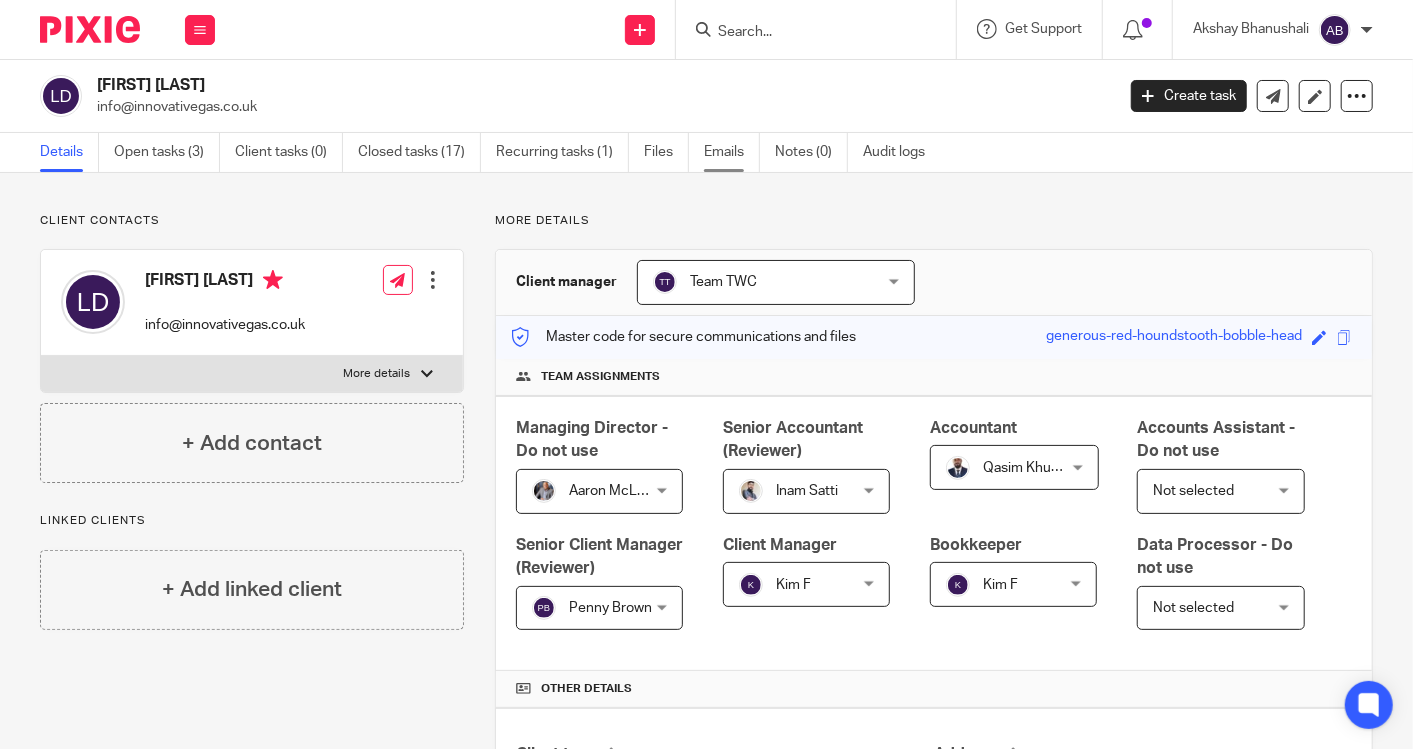 click on "Emails" at bounding box center (732, 152) 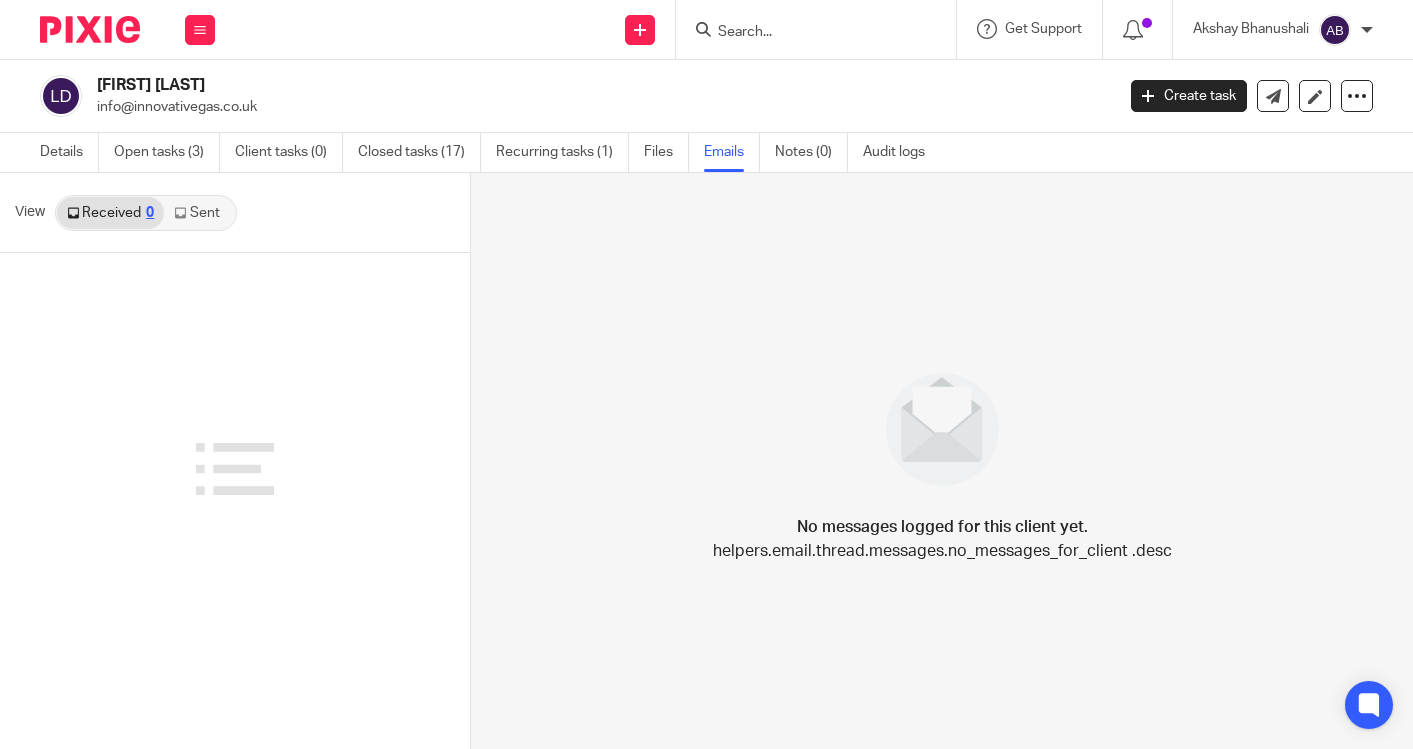 scroll, scrollTop: 0, scrollLeft: 0, axis: both 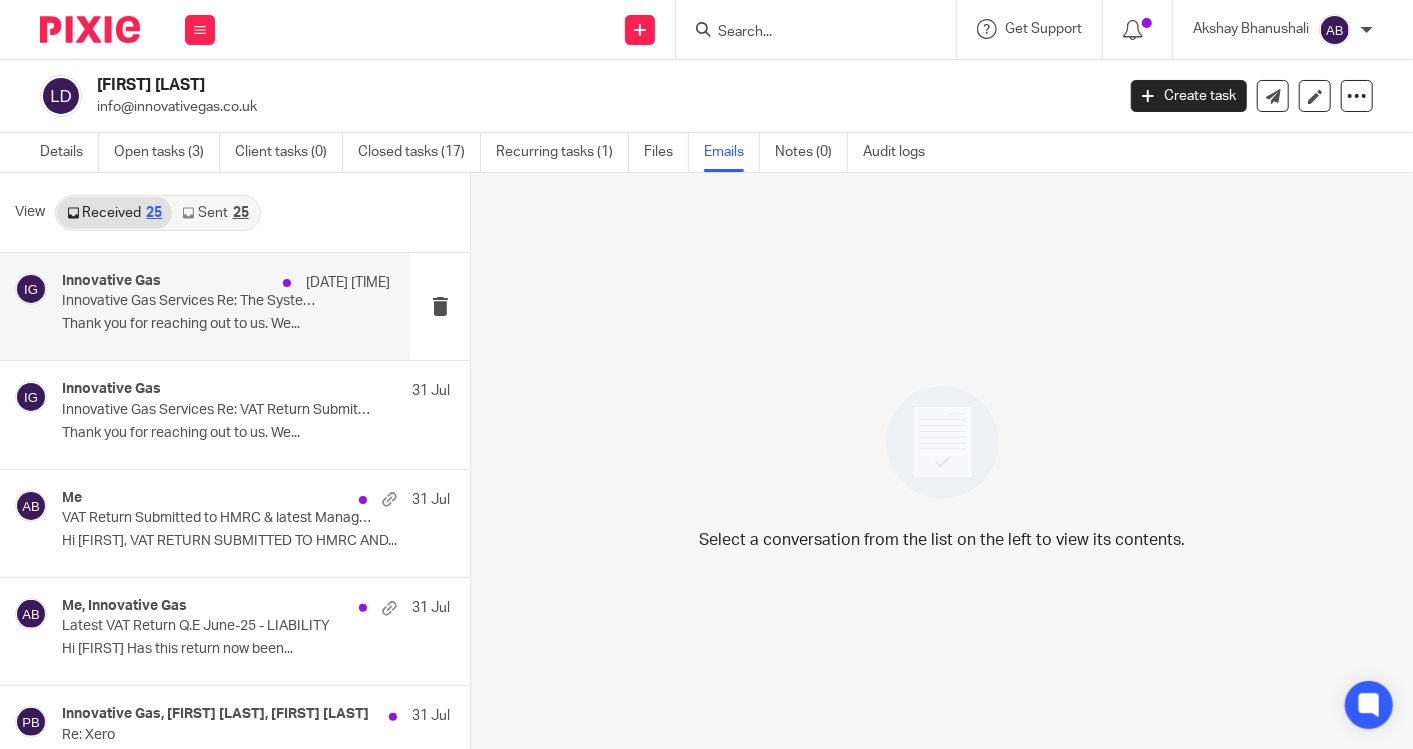 click on "Innovative Gas Services Re: The Systems Handbook is Now Available!" at bounding box center (193, 301) 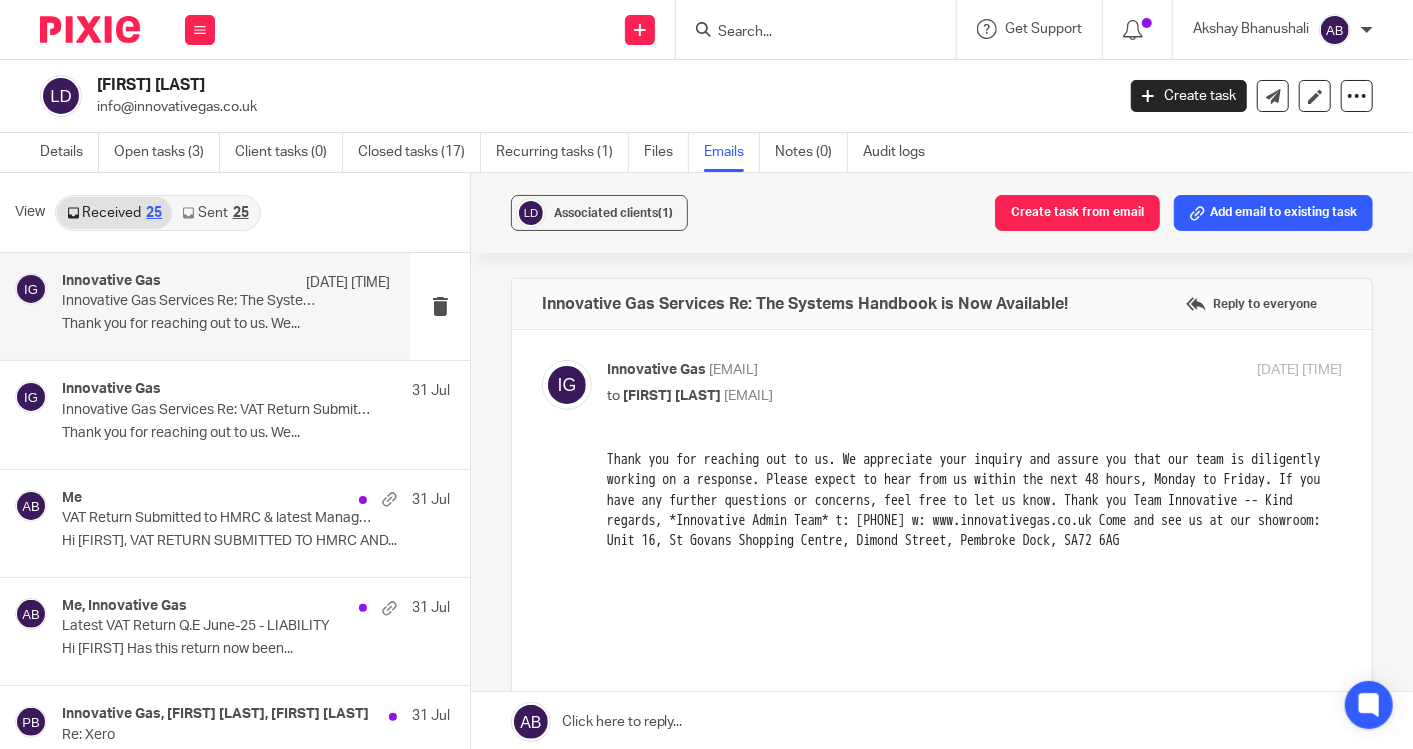 scroll, scrollTop: 0, scrollLeft: 0, axis: both 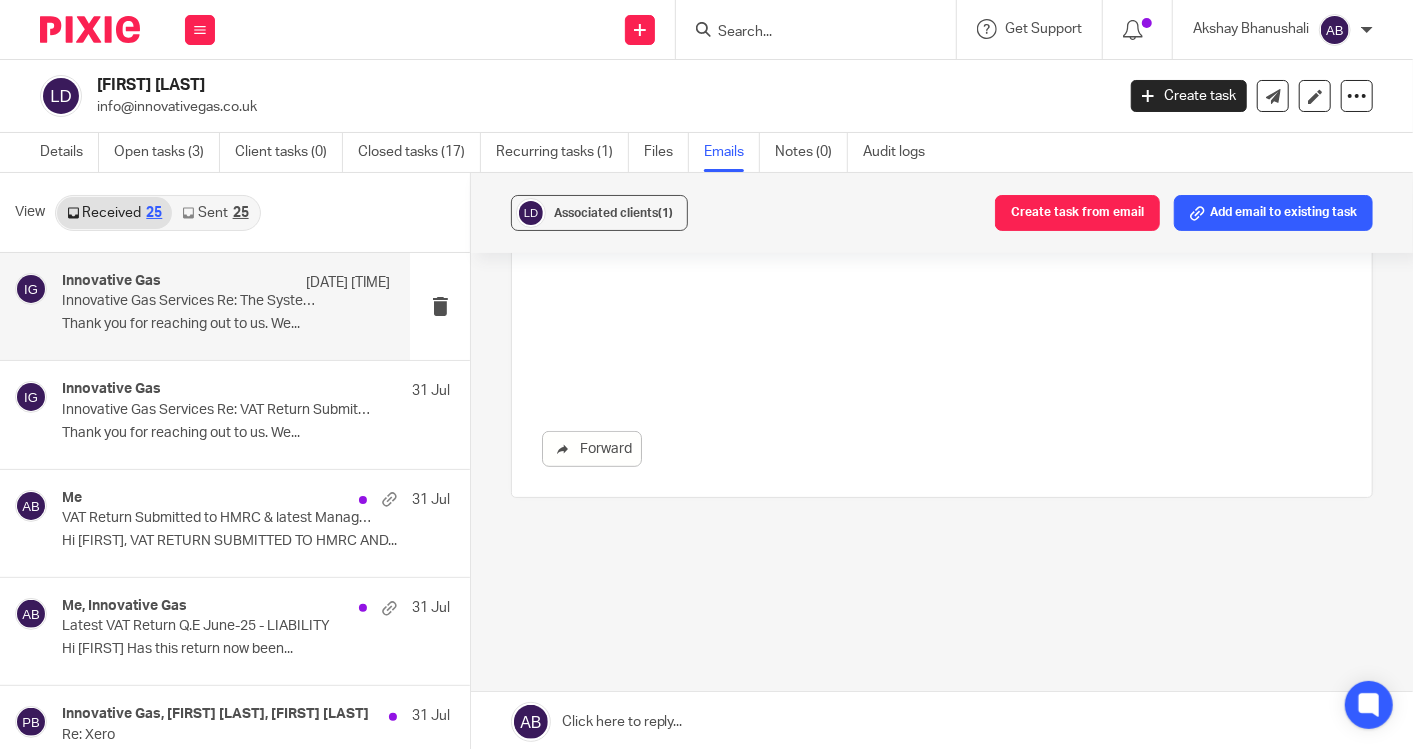 click on "Sent
25" at bounding box center (215, 213) 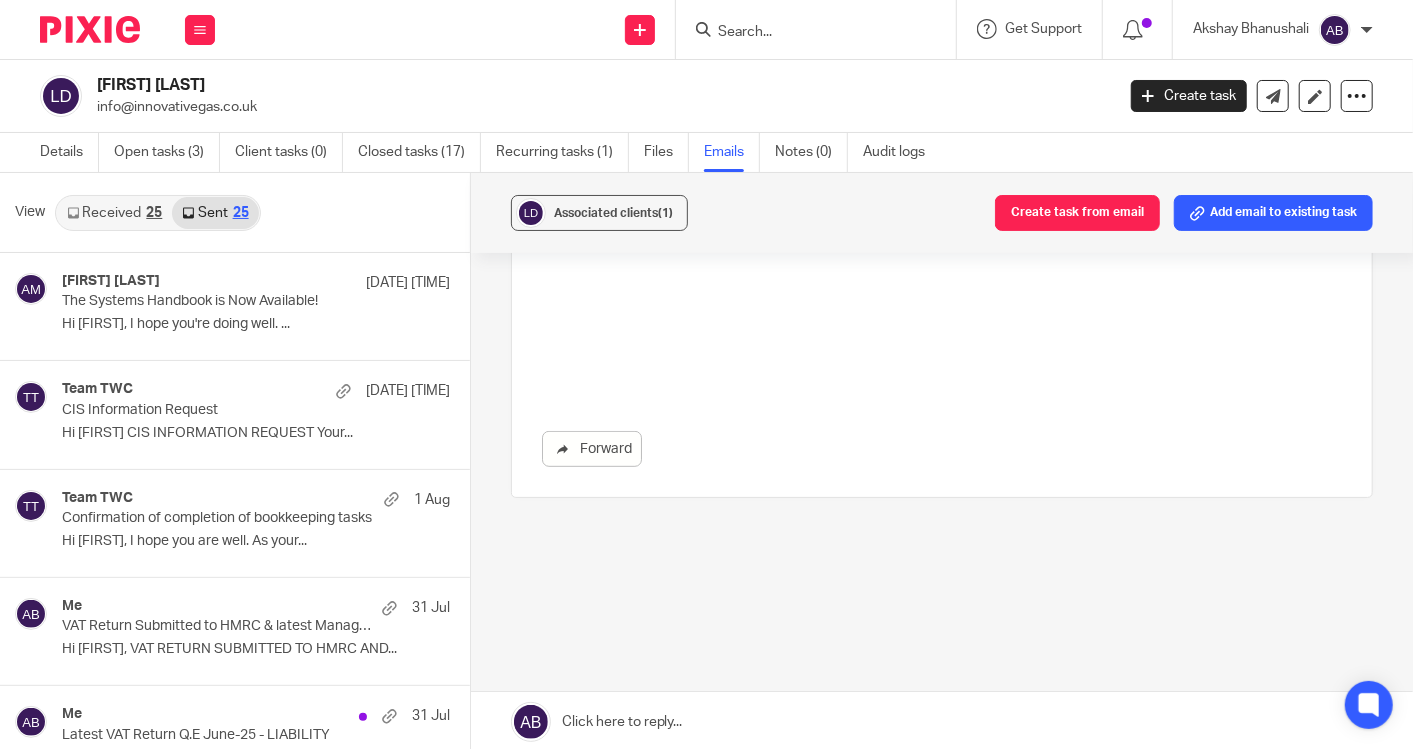 scroll, scrollTop: 2, scrollLeft: 0, axis: vertical 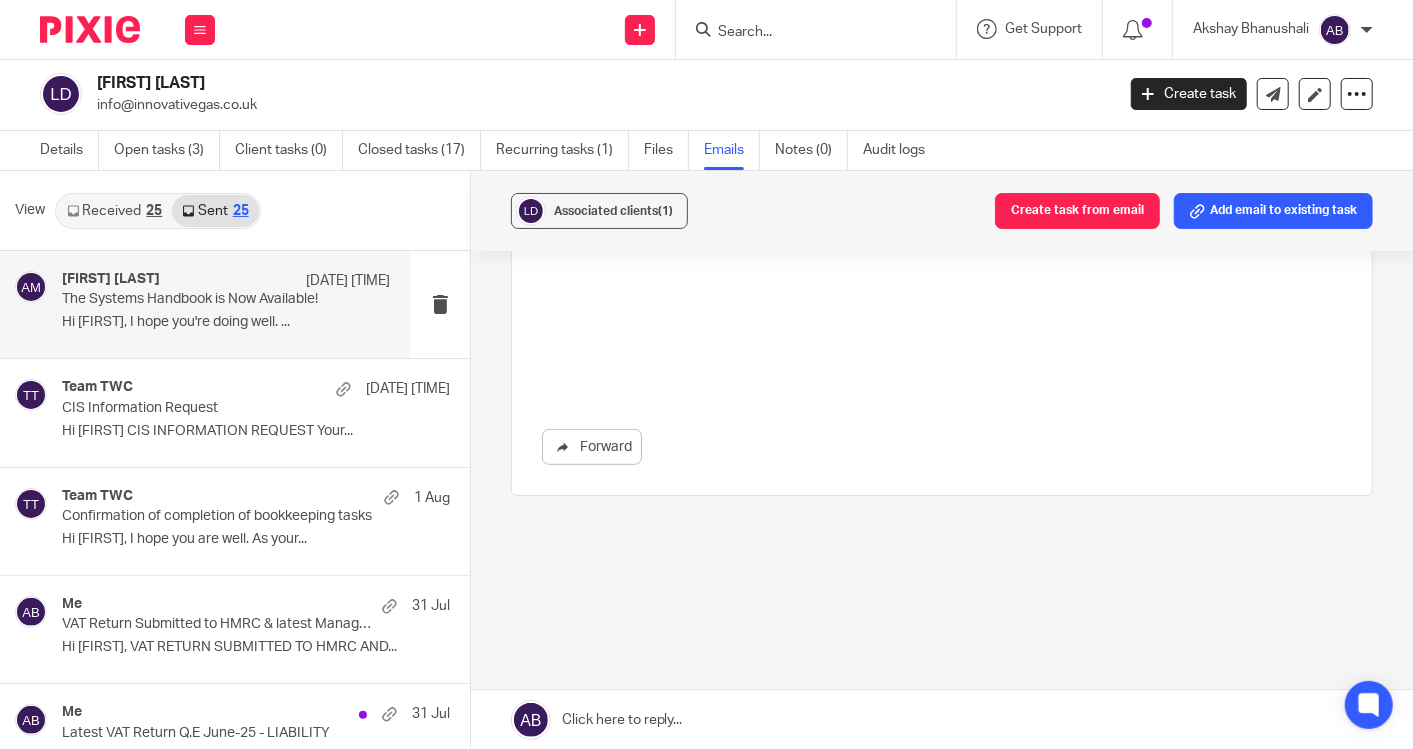click on "Hi Lee,   I hope you're doing well.    ..." at bounding box center [226, 322] 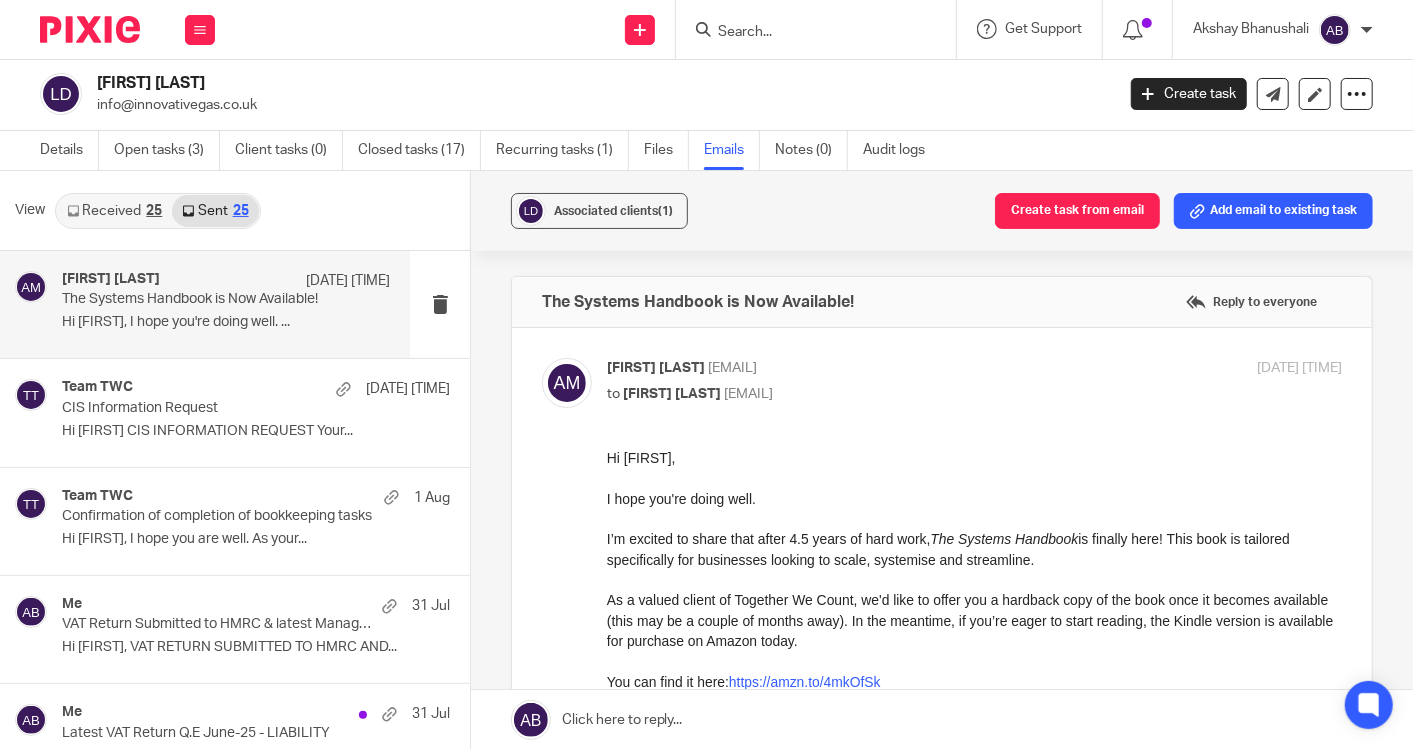 scroll, scrollTop: 0, scrollLeft: 0, axis: both 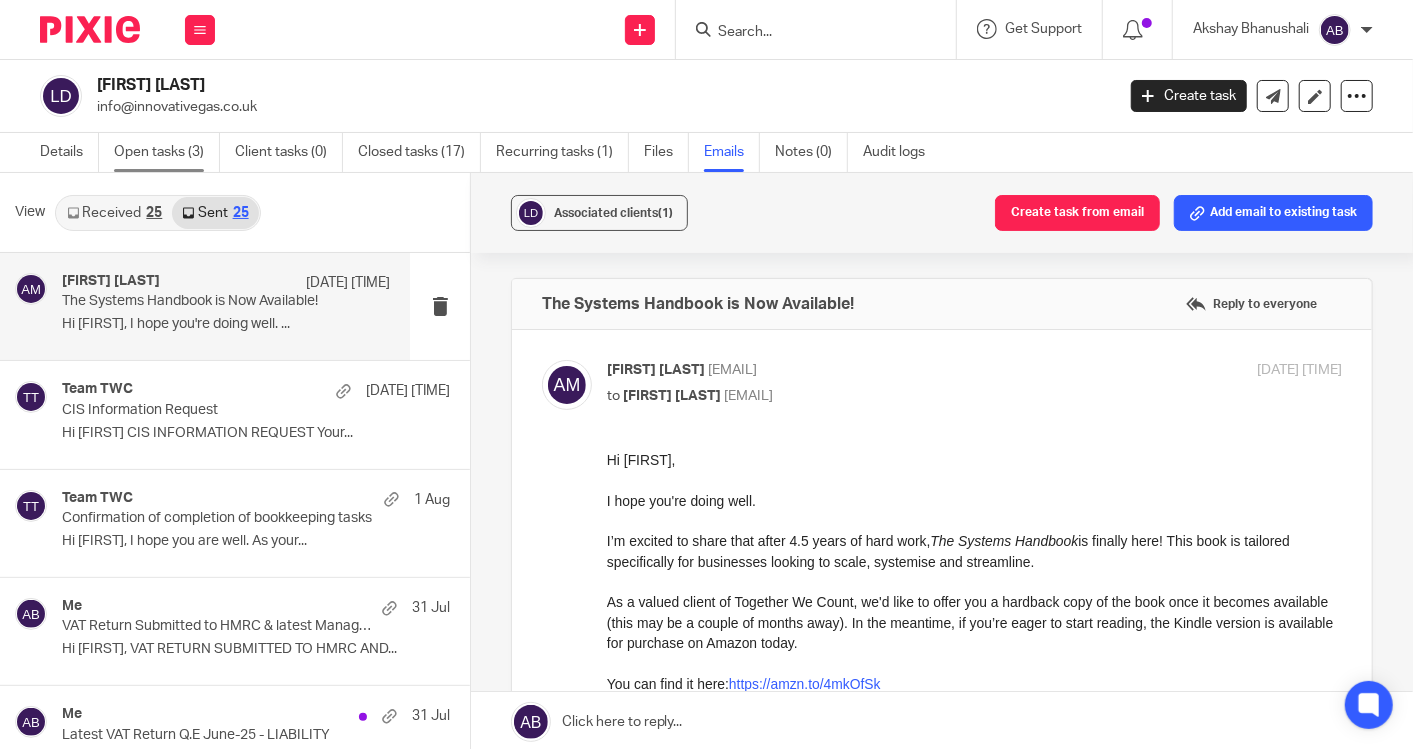 click on "Open tasks (3)" at bounding box center [167, 152] 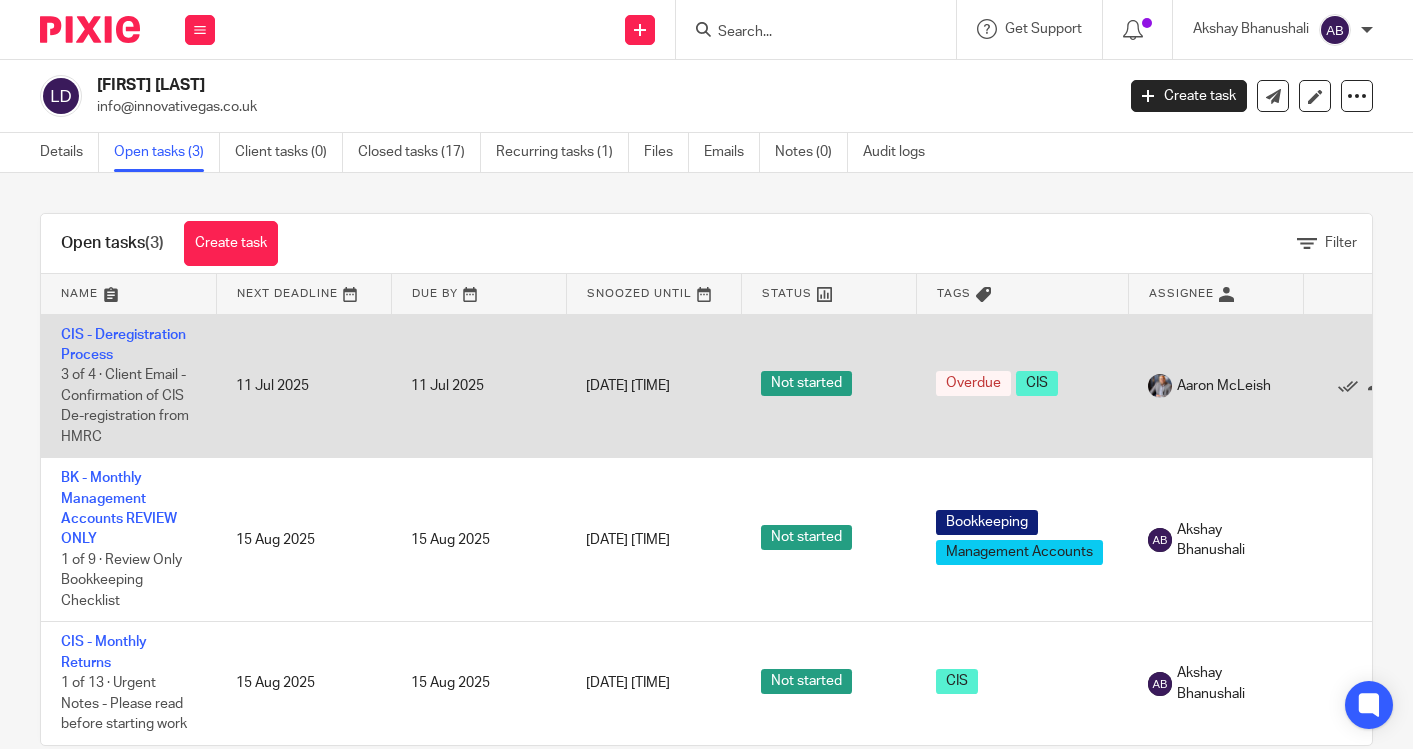 scroll, scrollTop: 0, scrollLeft: 0, axis: both 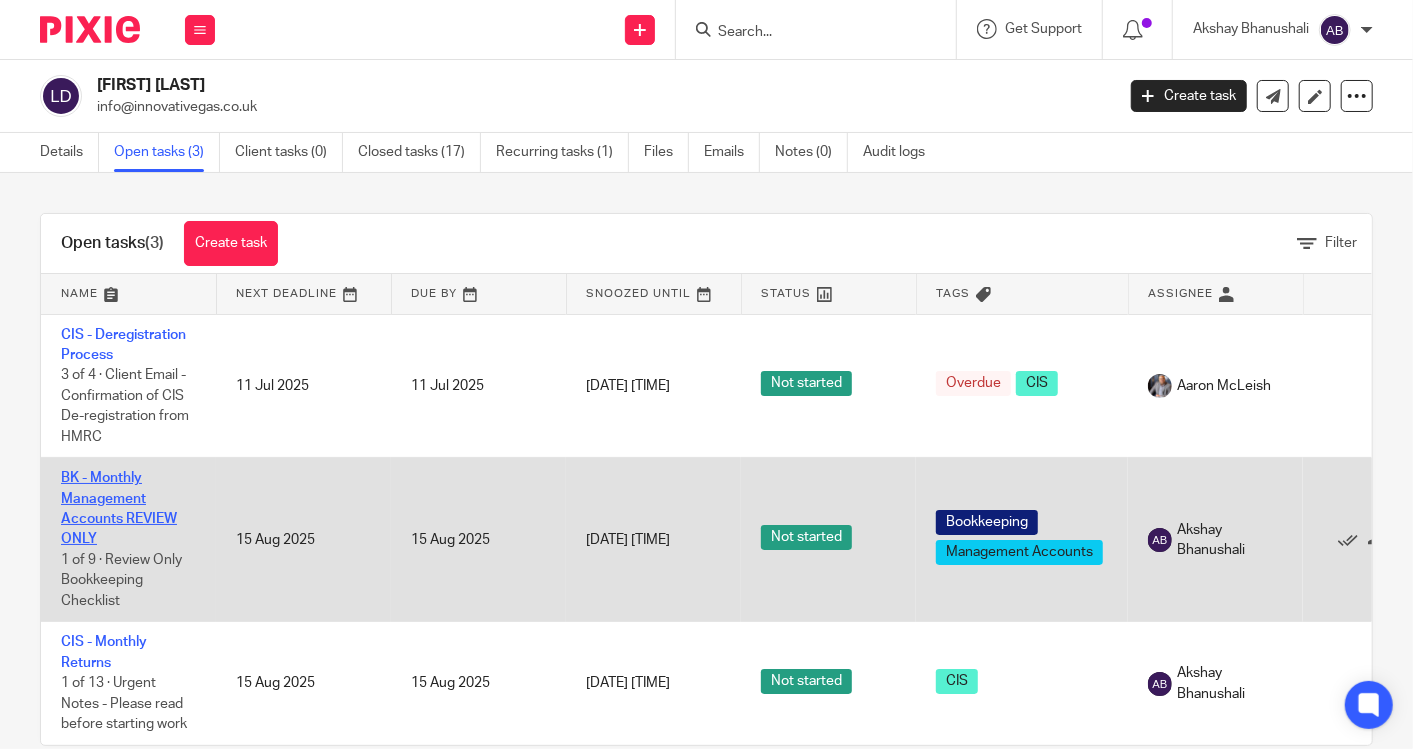 click on "BK - Monthly Management Accounts  REVIEW ONLY" at bounding box center [119, 508] 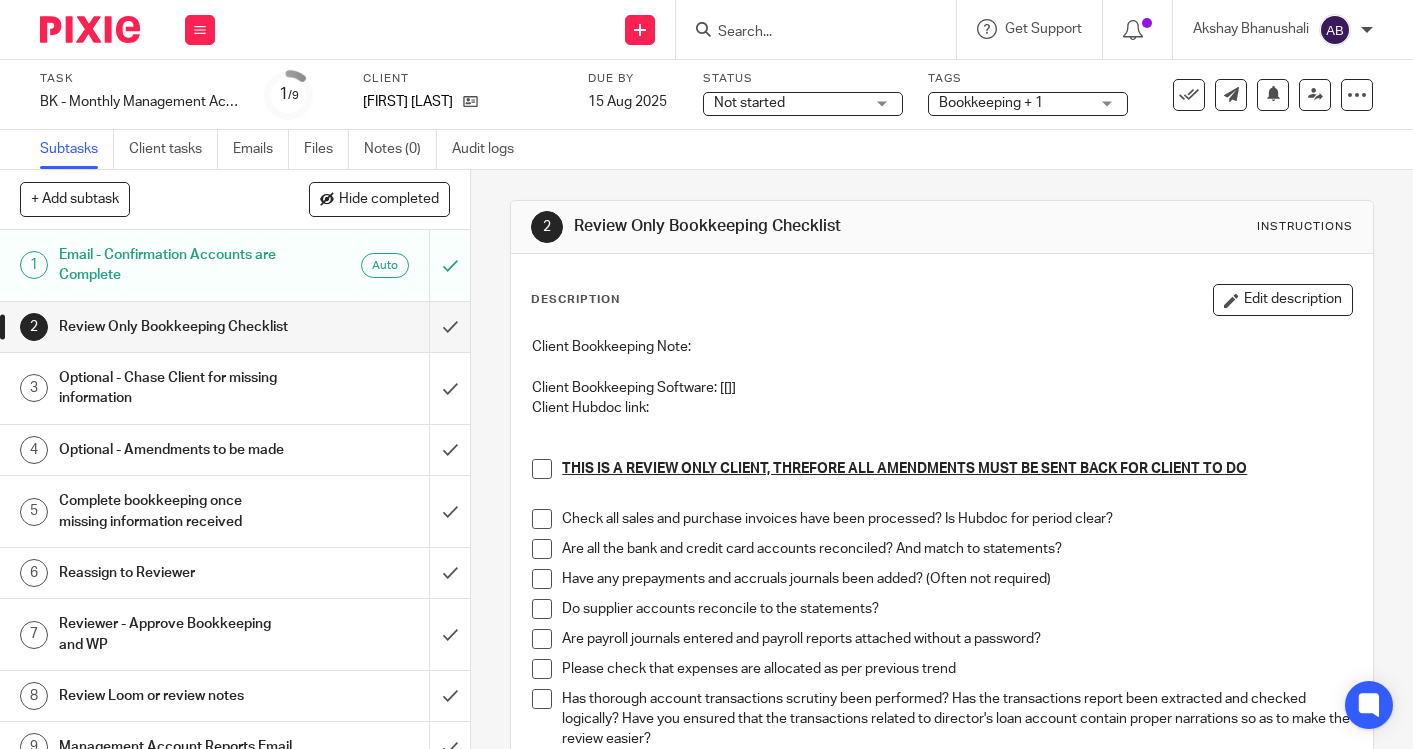 scroll, scrollTop: 0, scrollLeft: 0, axis: both 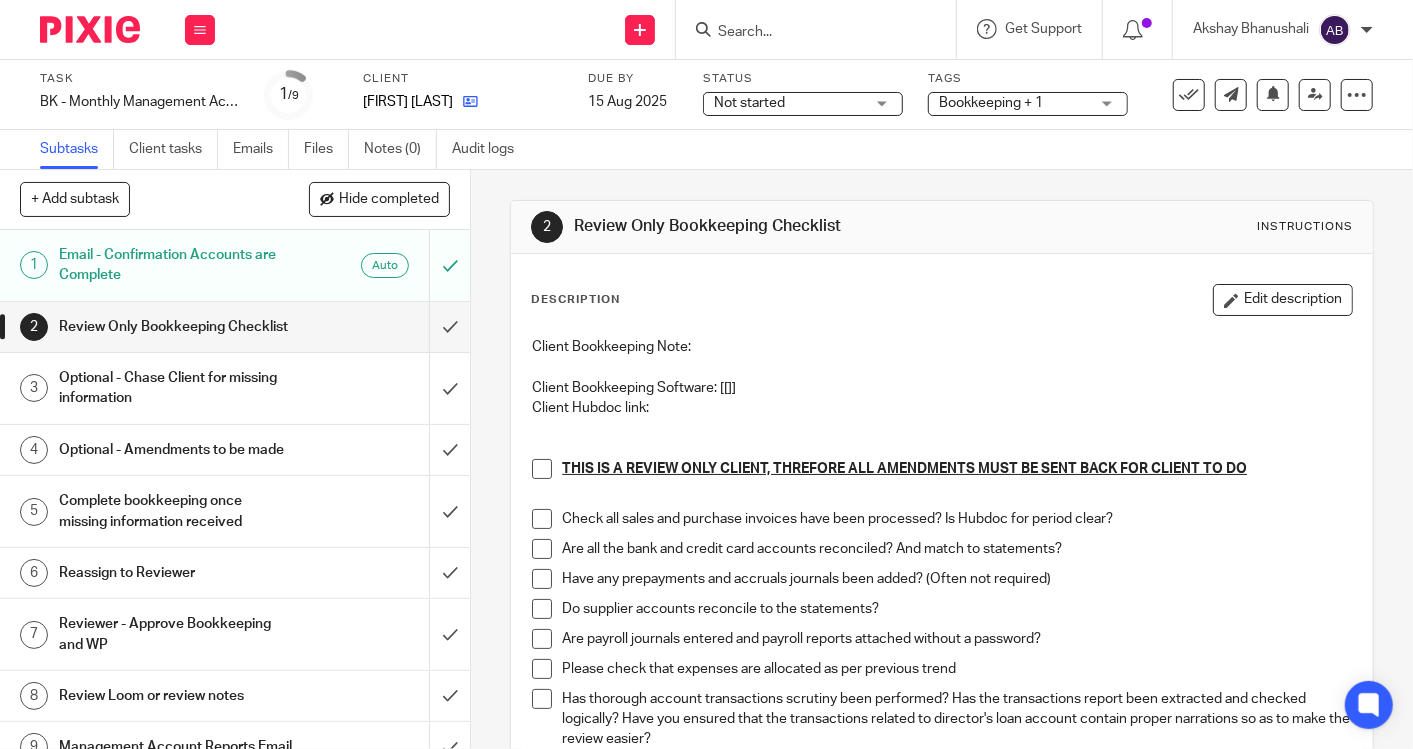 click at bounding box center [465, 102] 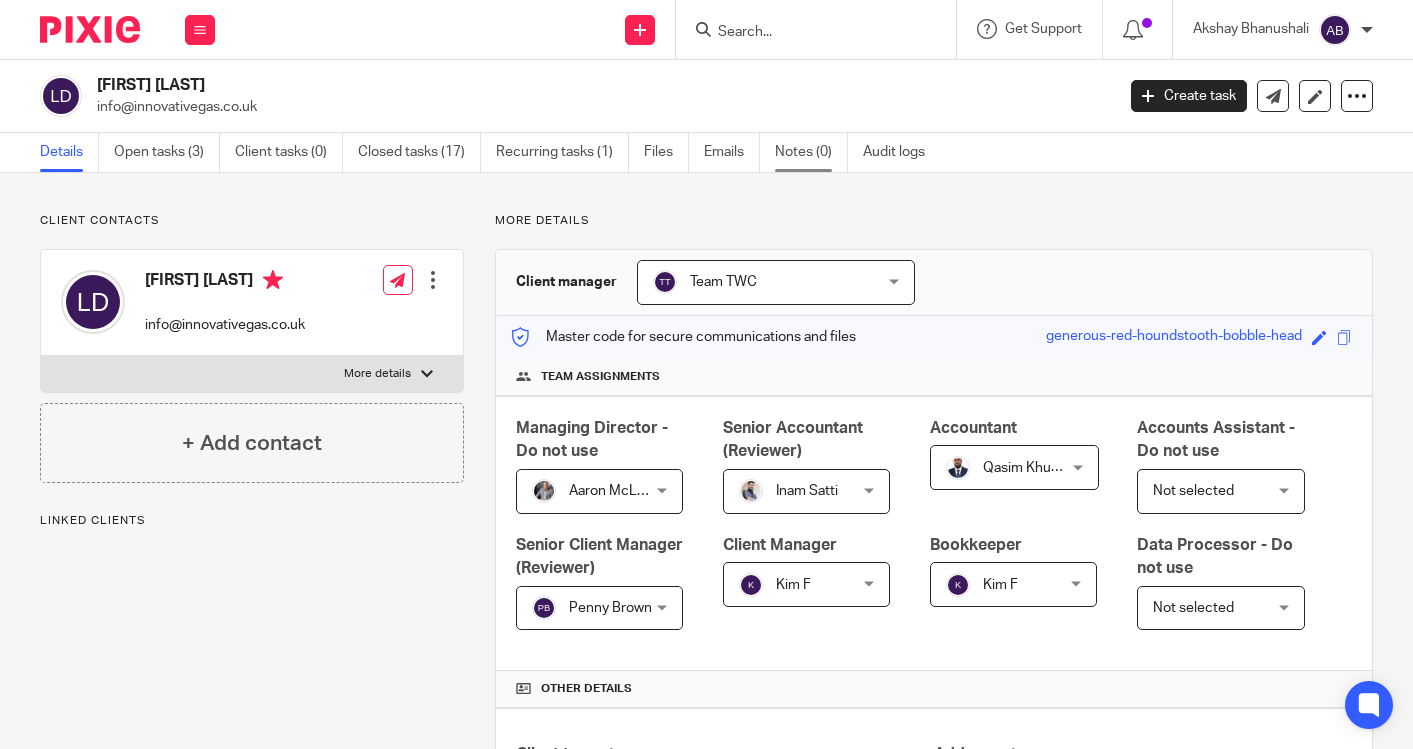 scroll, scrollTop: 0, scrollLeft: 0, axis: both 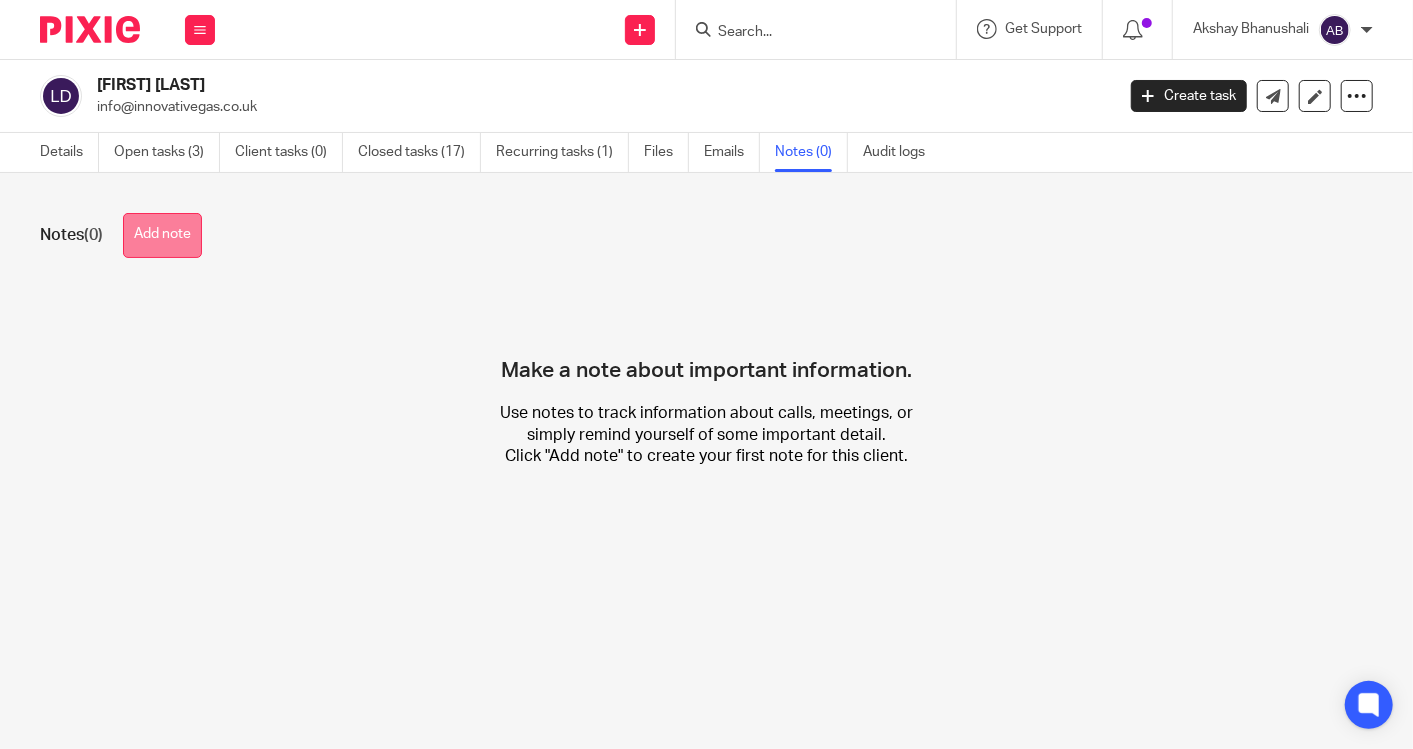 click on "Add note" at bounding box center [162, 235] 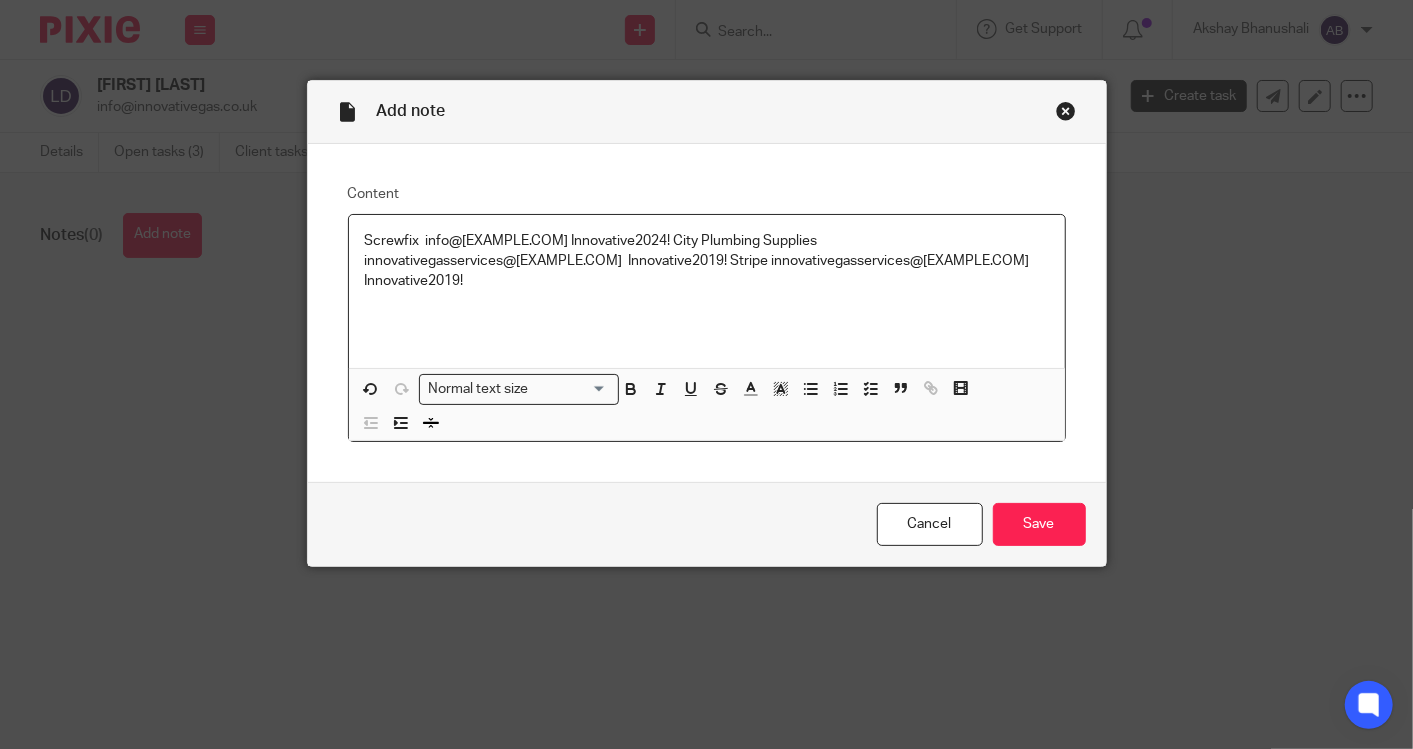 click on "Screwfix  info@[EXAMPLE.COM] Innovative2024! City Plumbing Supplies innovativegasservices@[EXAMPLE.COM]  Innovative2019! Stripe innovativegasservices@[EXAMPLE.COM] Innovative2019!" at bounding box center (707, 261) 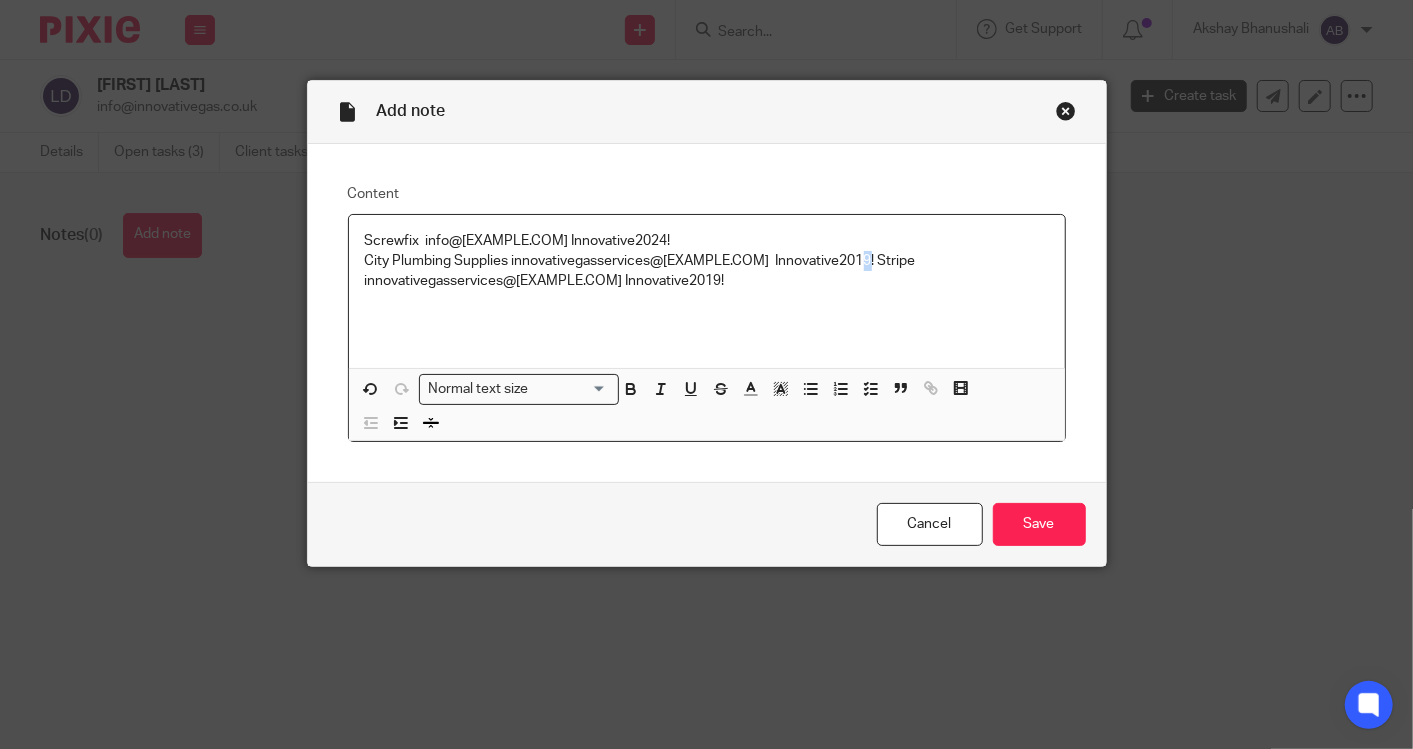 click on "Screwfix  info@[EXAMPLE.COM] Innovative2024!  City Plumbing Supplies innovativegasservices@[EXAMPLE.COM]  Innovative2019! Stripe innovativegasservices@[EXAMPLE.COM] Innovative2019!" at bounding box center (707, 261) 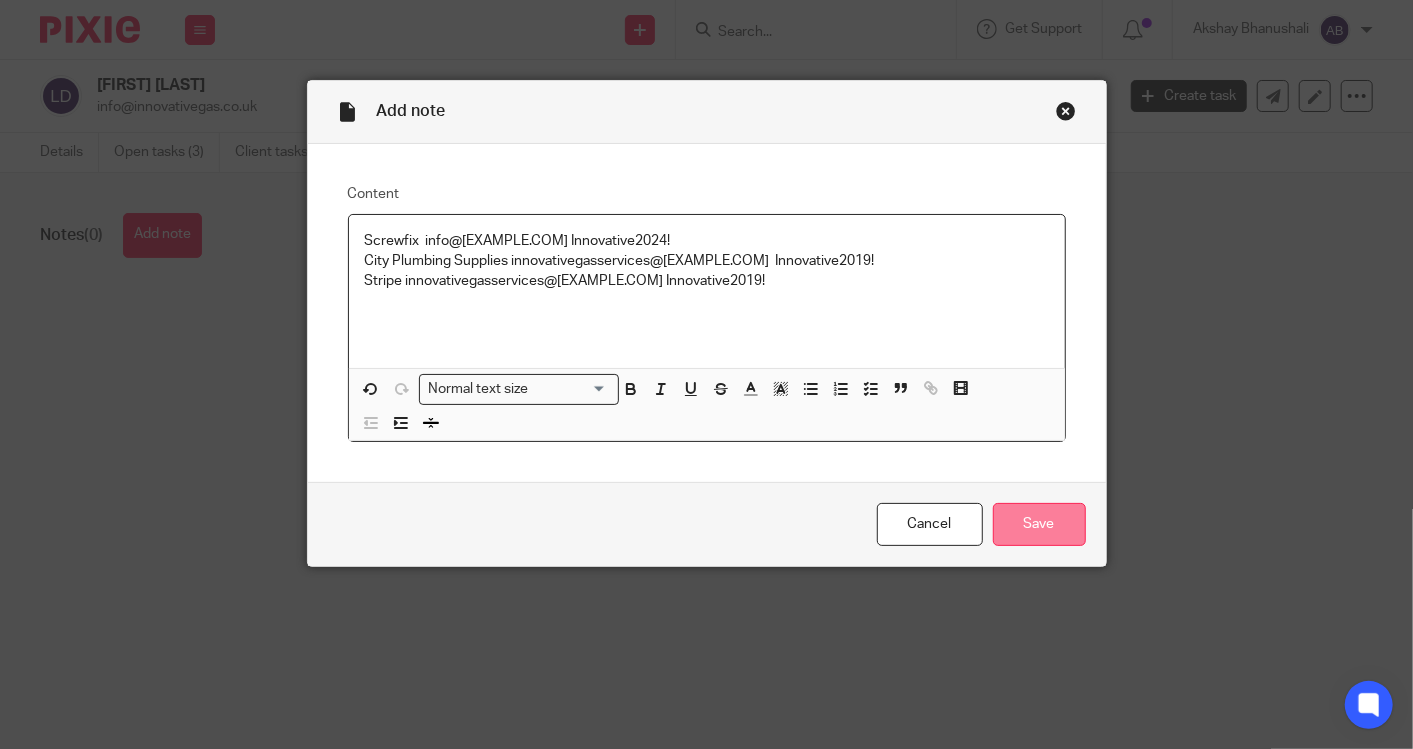 click on "Save" at bounding box center (1039, 524) 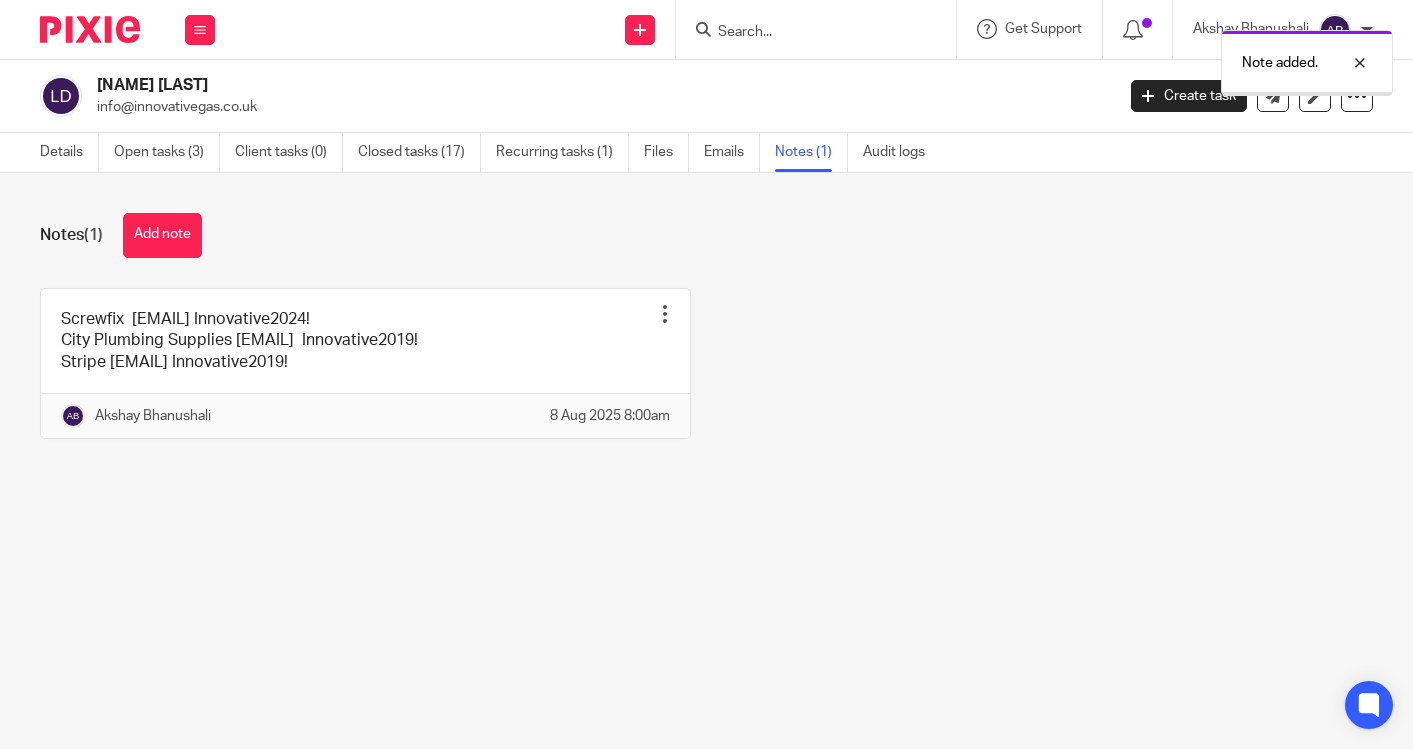 scroll, scrollTop: 0, scrollLeft: 0, axis: both 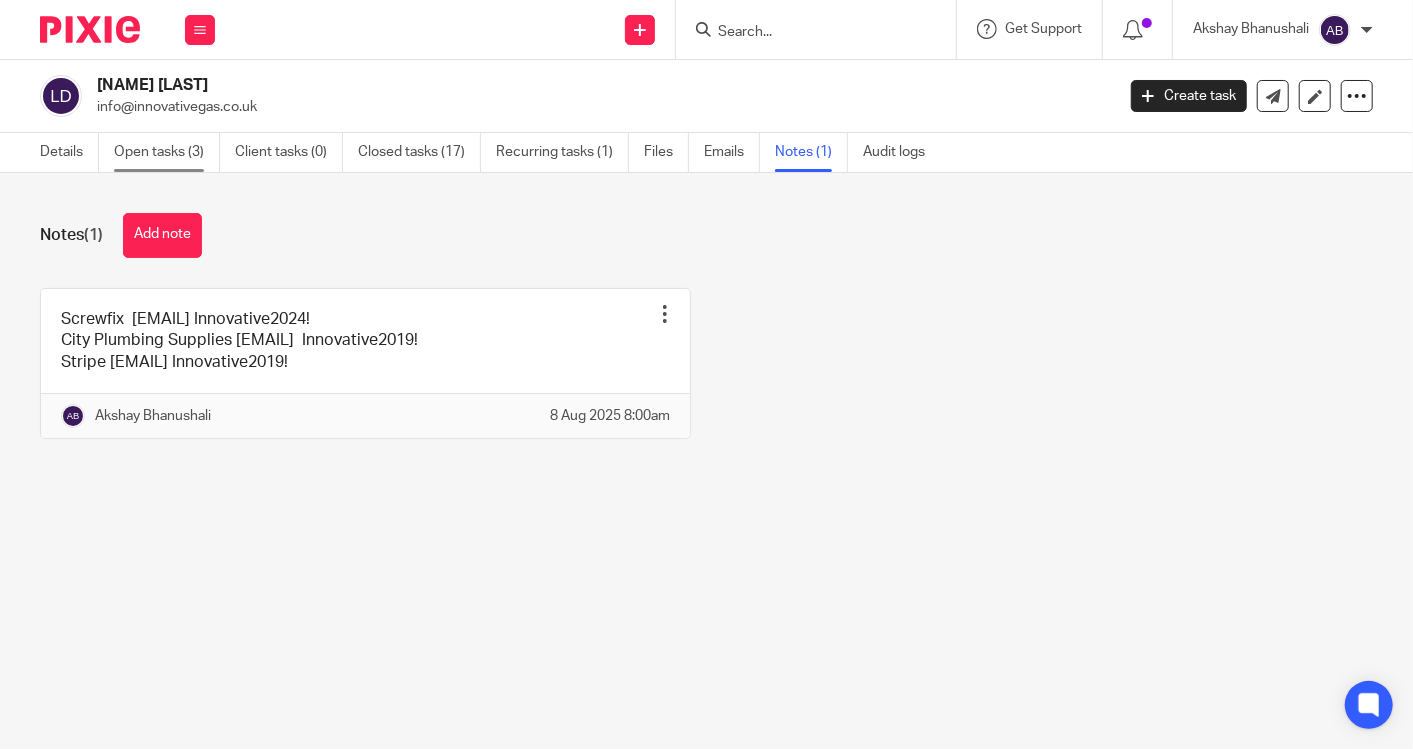 click on "Open tasks (3)" at bounding box center (167, 152) 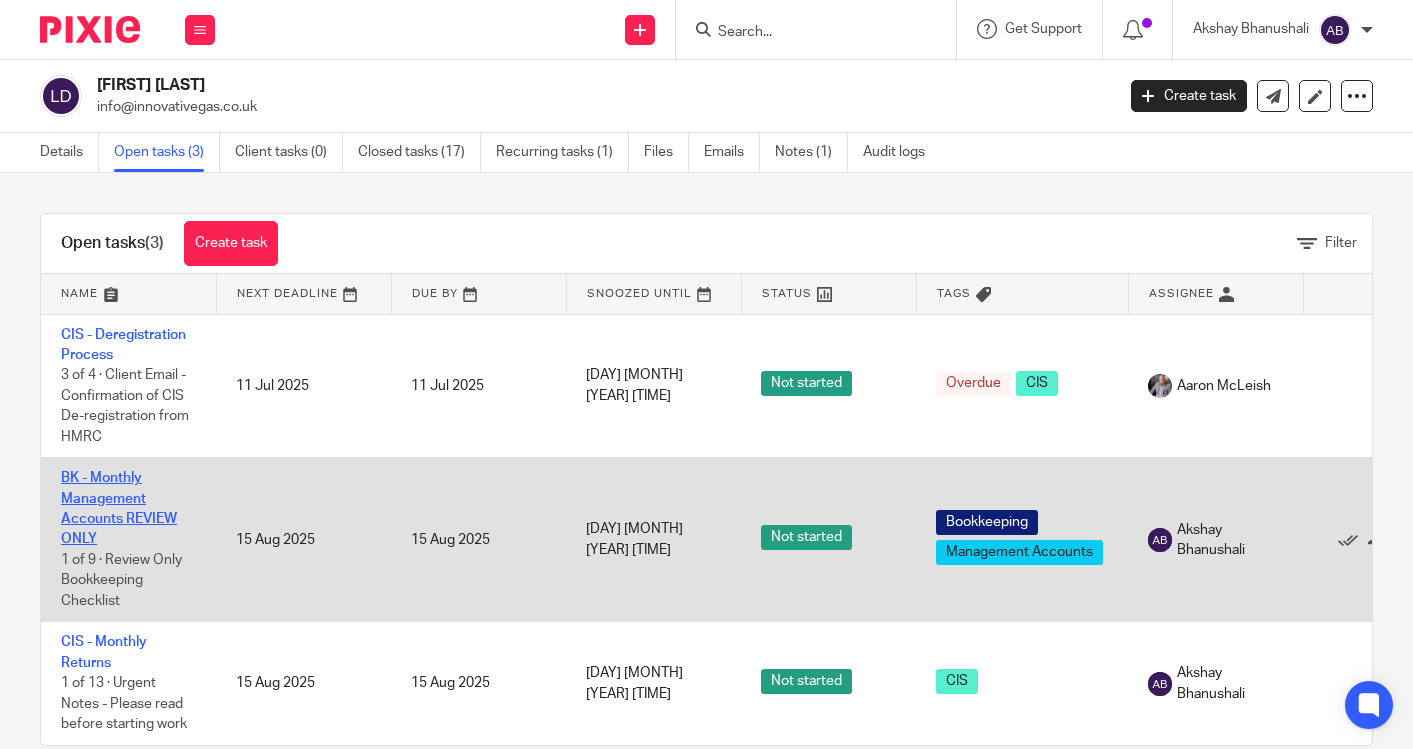 scroll, scrollTop: 0, scrollLeft: 0, axis: both 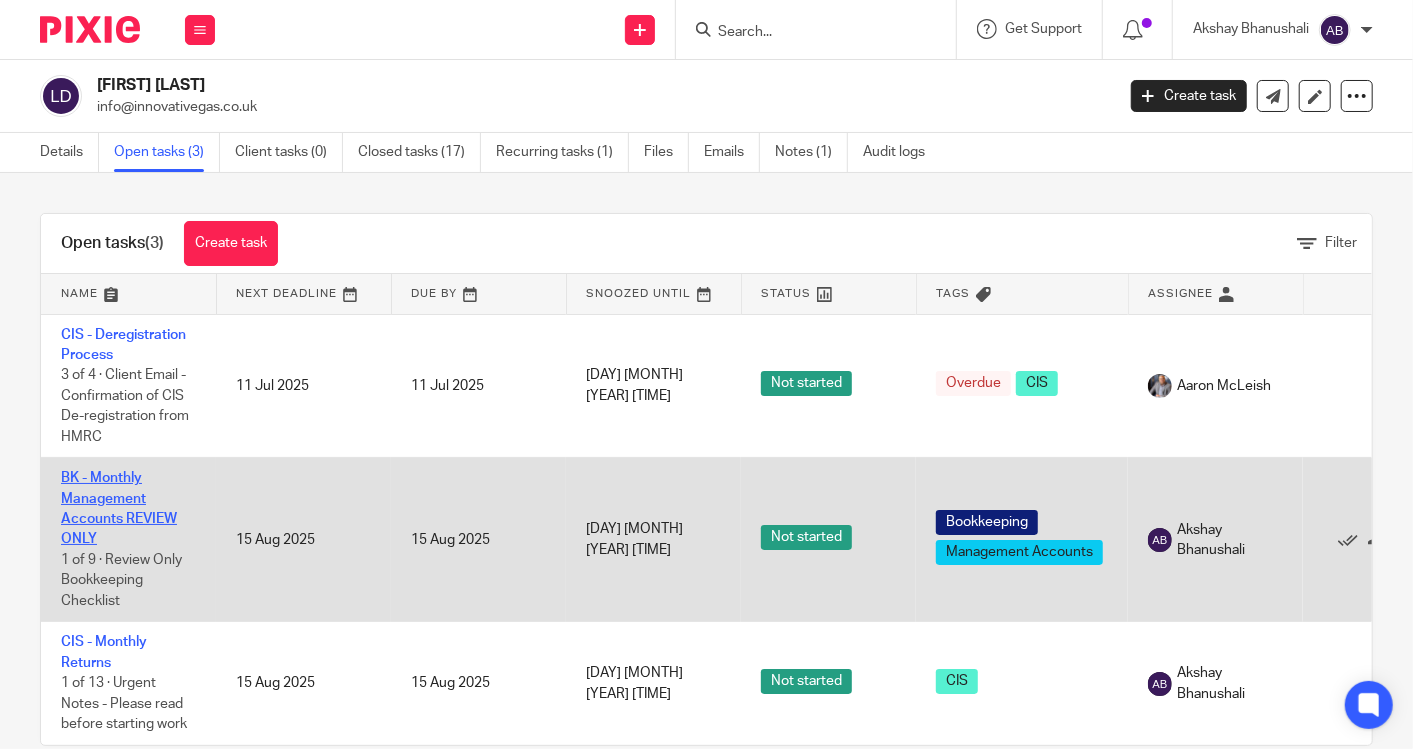 click on "BK - Monthly Management Accounts  REVIEW ONLY" at bounding box center [119, 508] 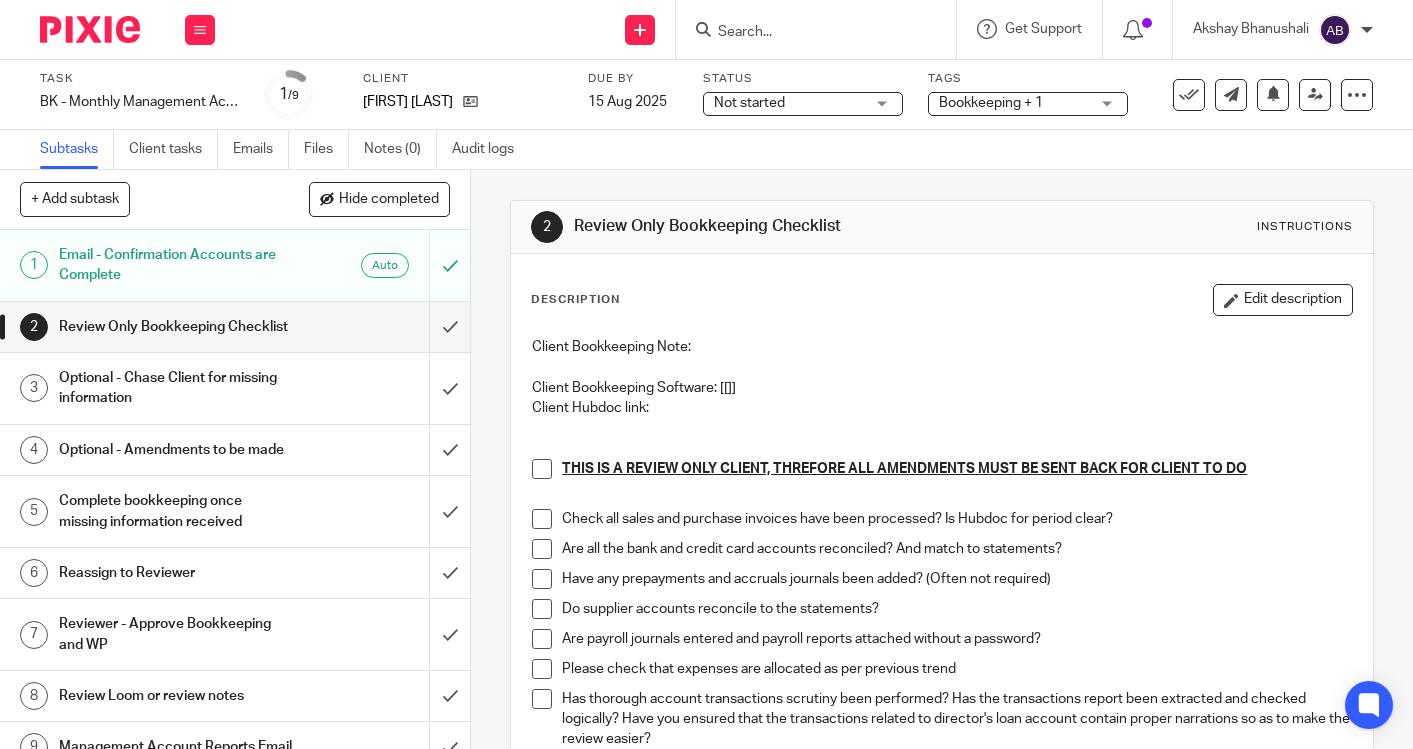 scroll, scrollTop: 0, scrollLeft: 0, axis: both 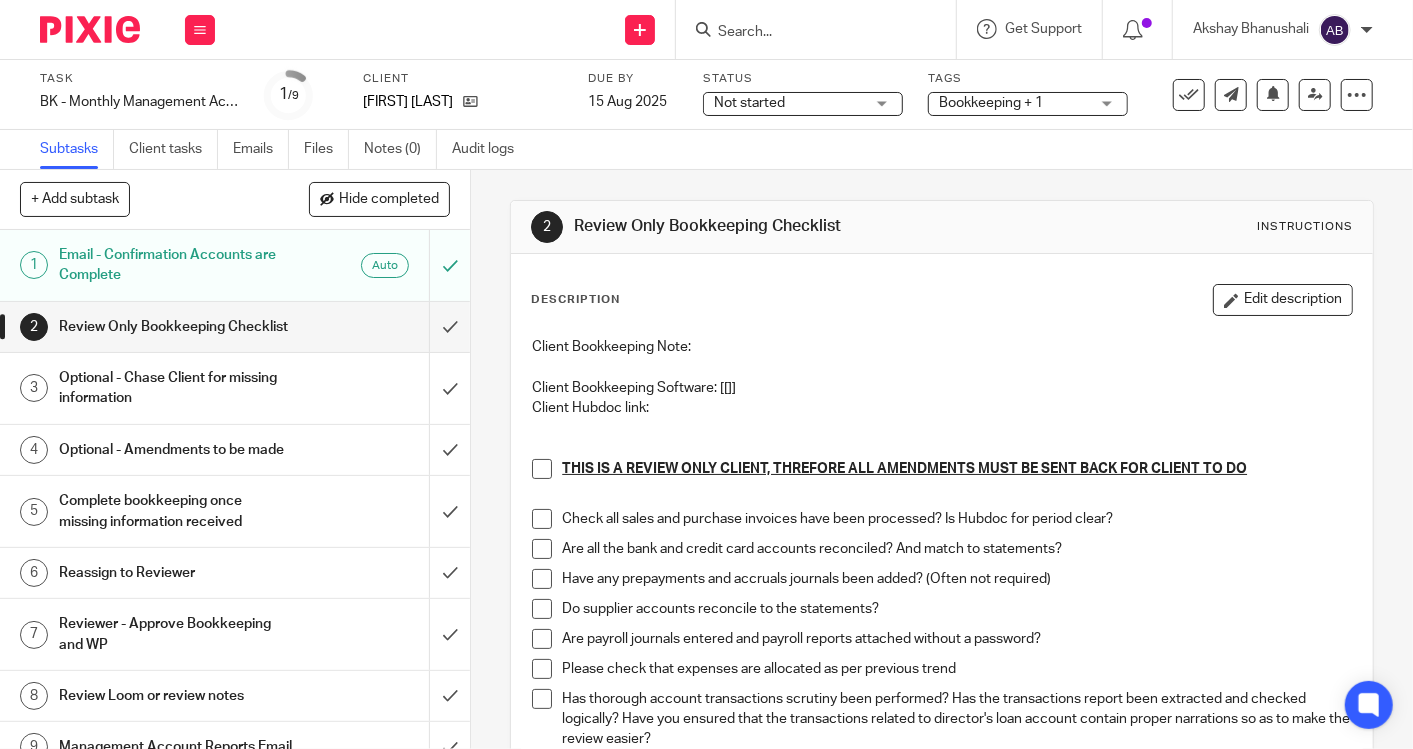 click on "Review Only Bookkeeping Checklist" at bounding box center [176, 327] 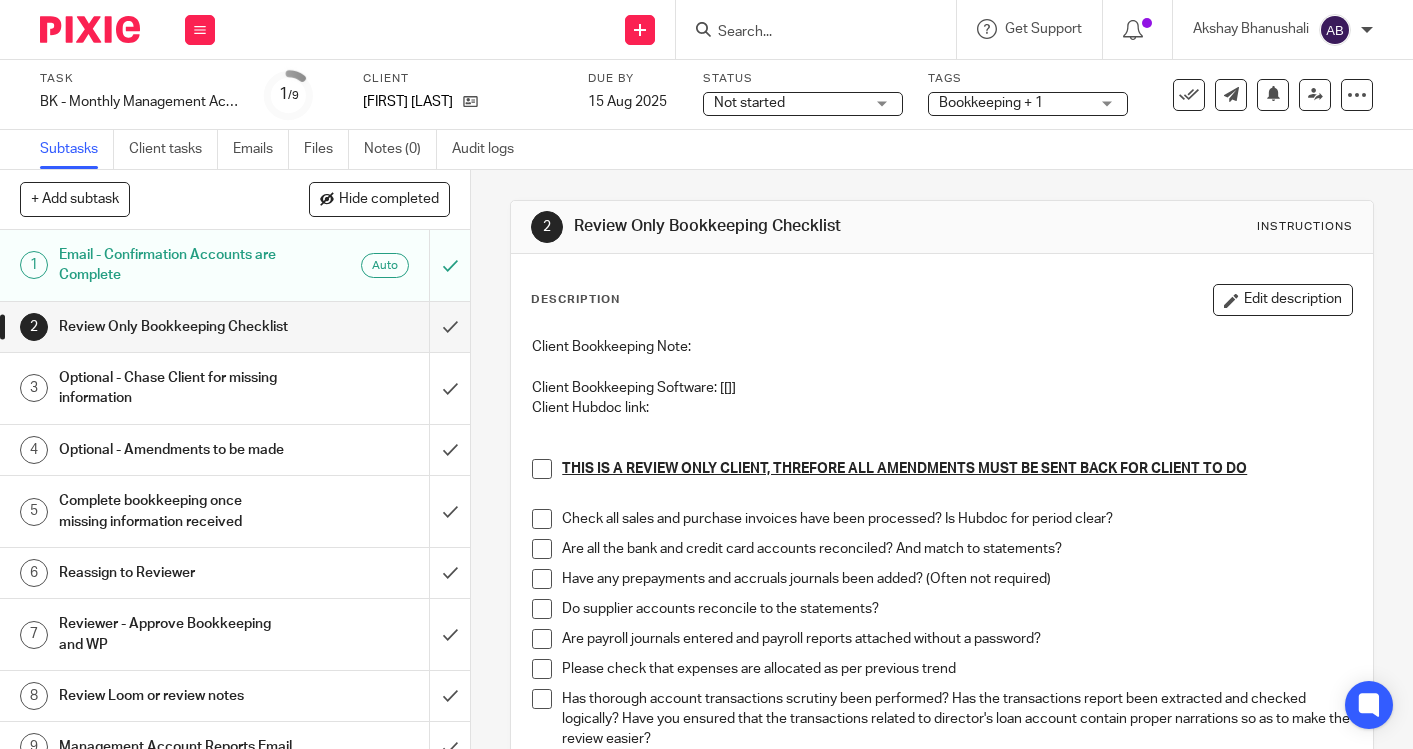 scroll, scrollTop: 0, scrollLeft: 0, axis: both 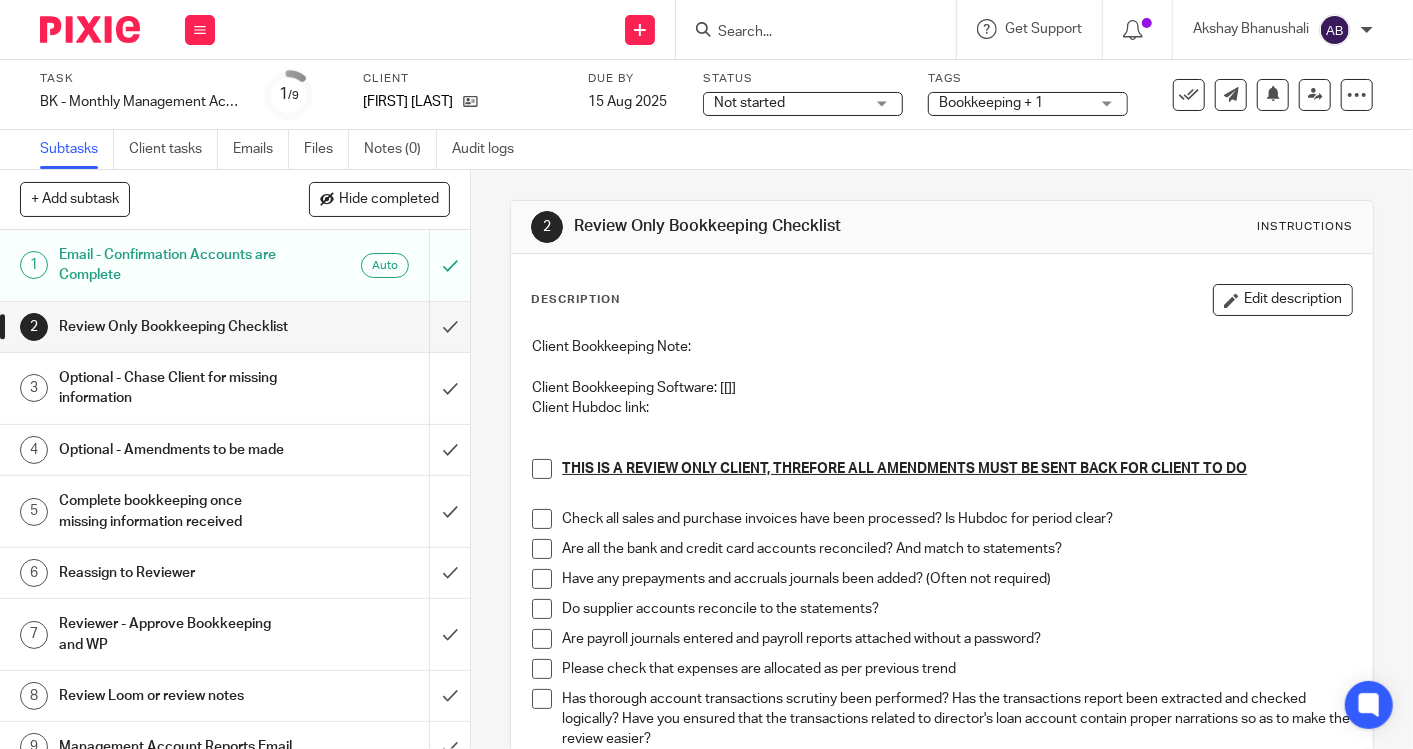 click on "Optional - Chase Client for missing information" at bounding box center [176, 388] 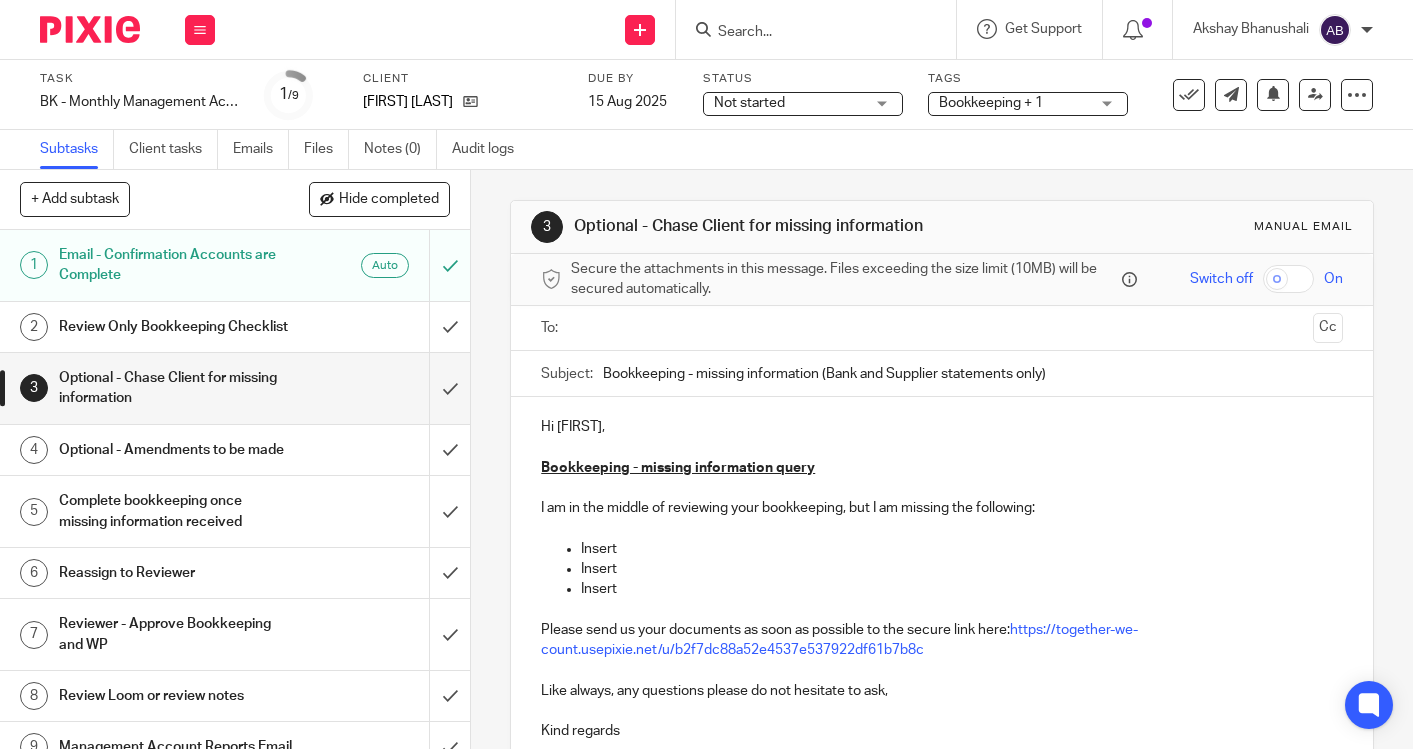 scroll, scrollTop: 0, scrollLeft: 0, axis: both 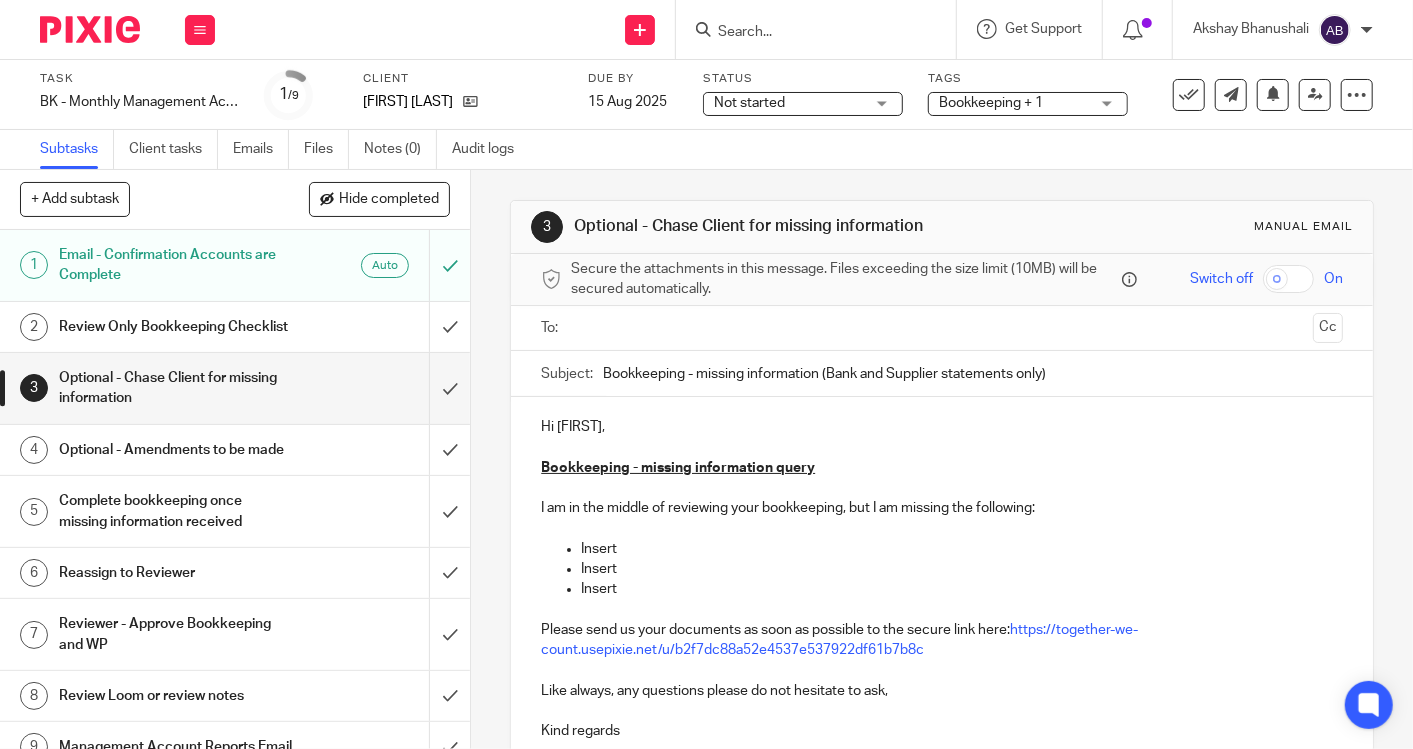 click on "Optional - Amendments to be made" at bounding box center (176, 450) 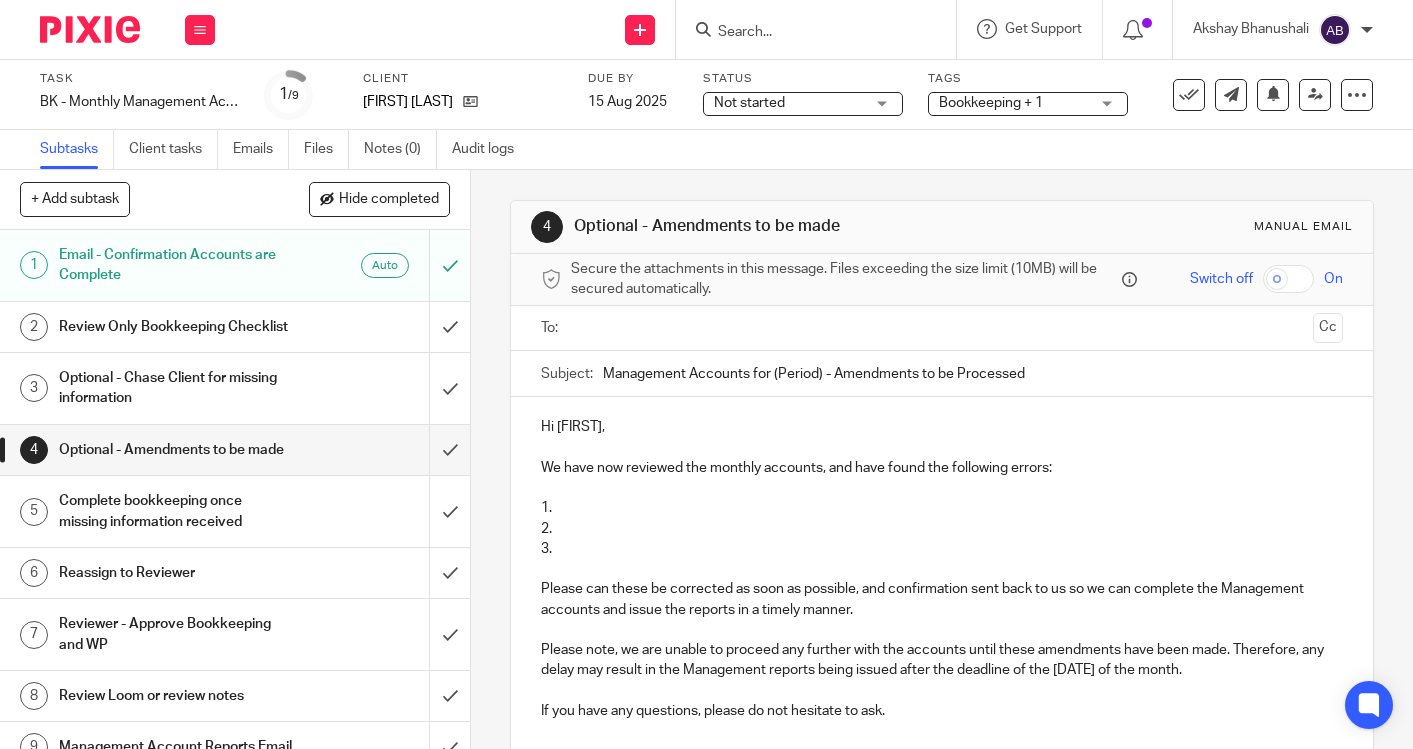scroll, scrollTop: 0, scrollLeft: 0, axis: both 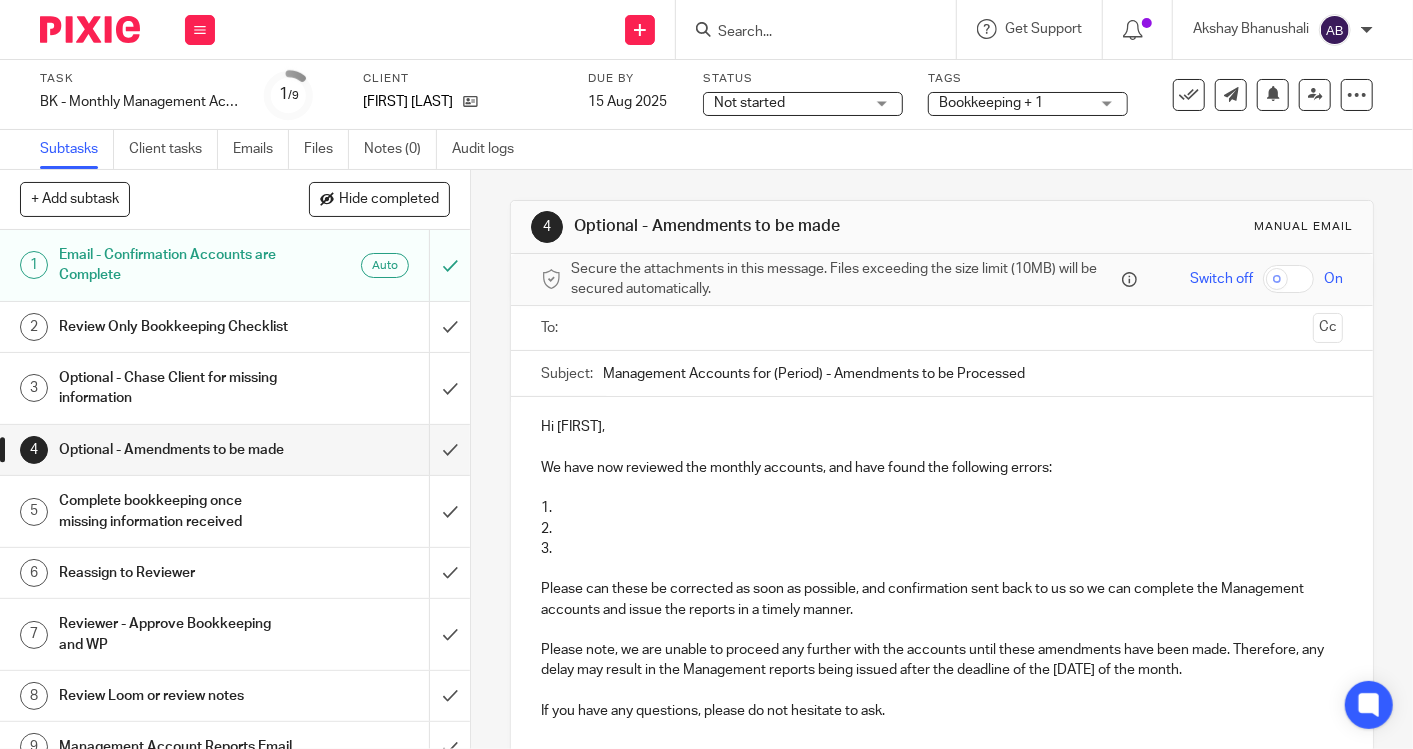 click on "Complete bookkeeping once missing information received" at bounding box center [176, 511] 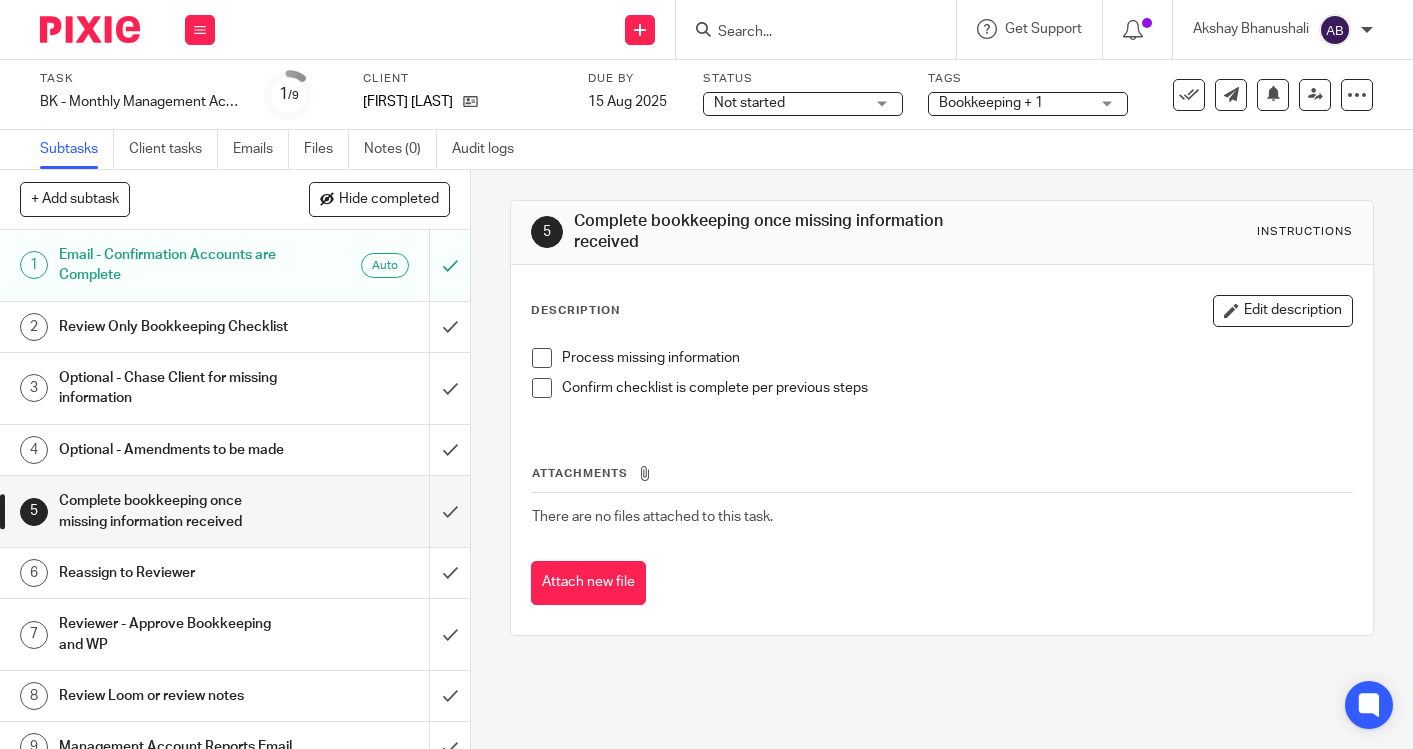 scroll, scrollTop: 0, scrollLeft: 0, axis: both 